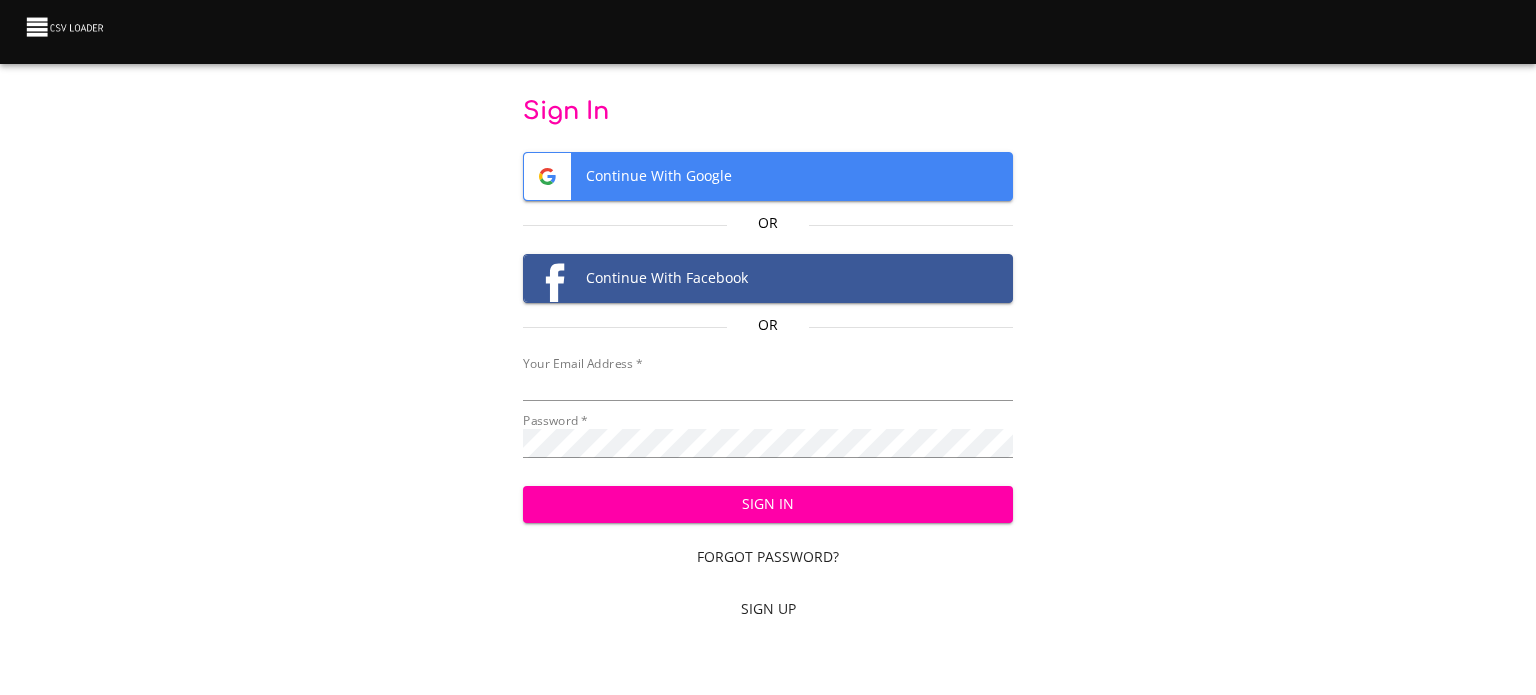 scroll, scrollTop: 0, scrollLeft: 0, axis: both 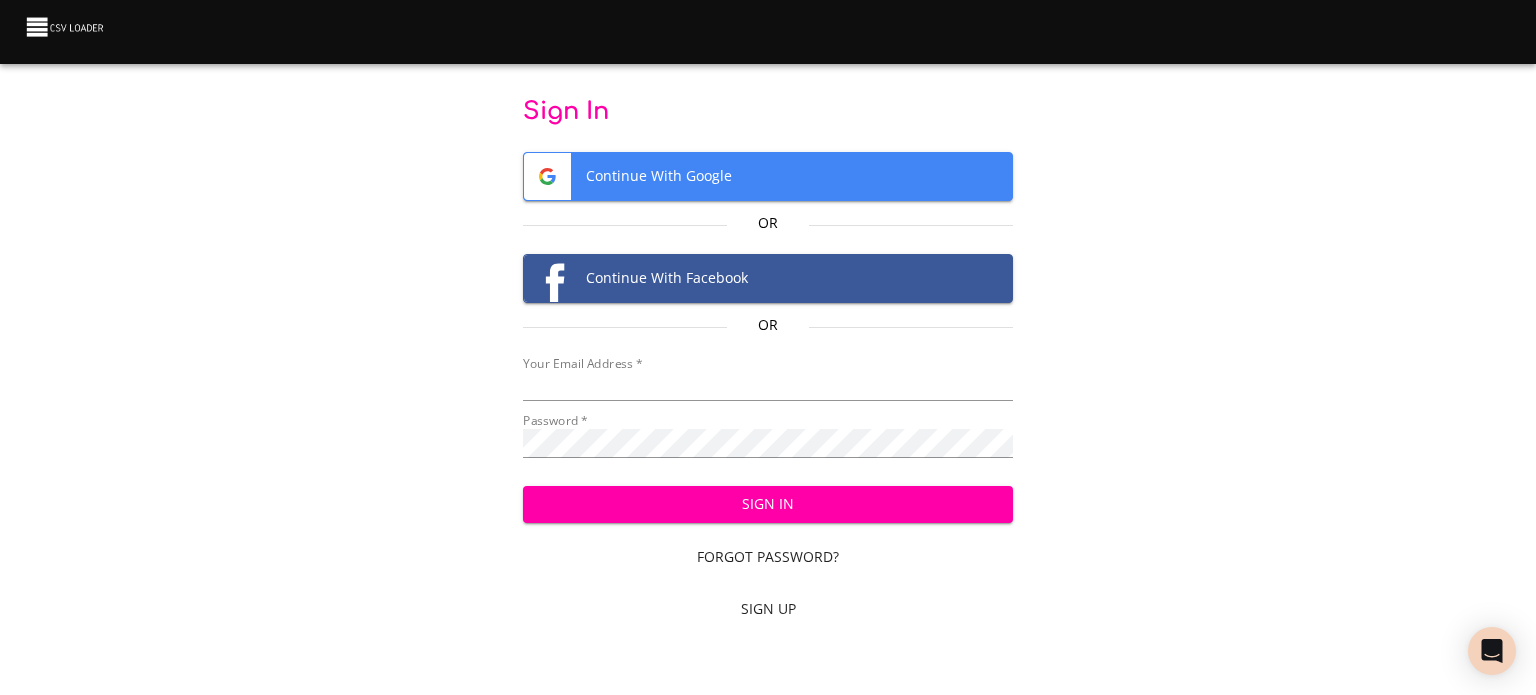 type on "[USERNAME]@example.com" 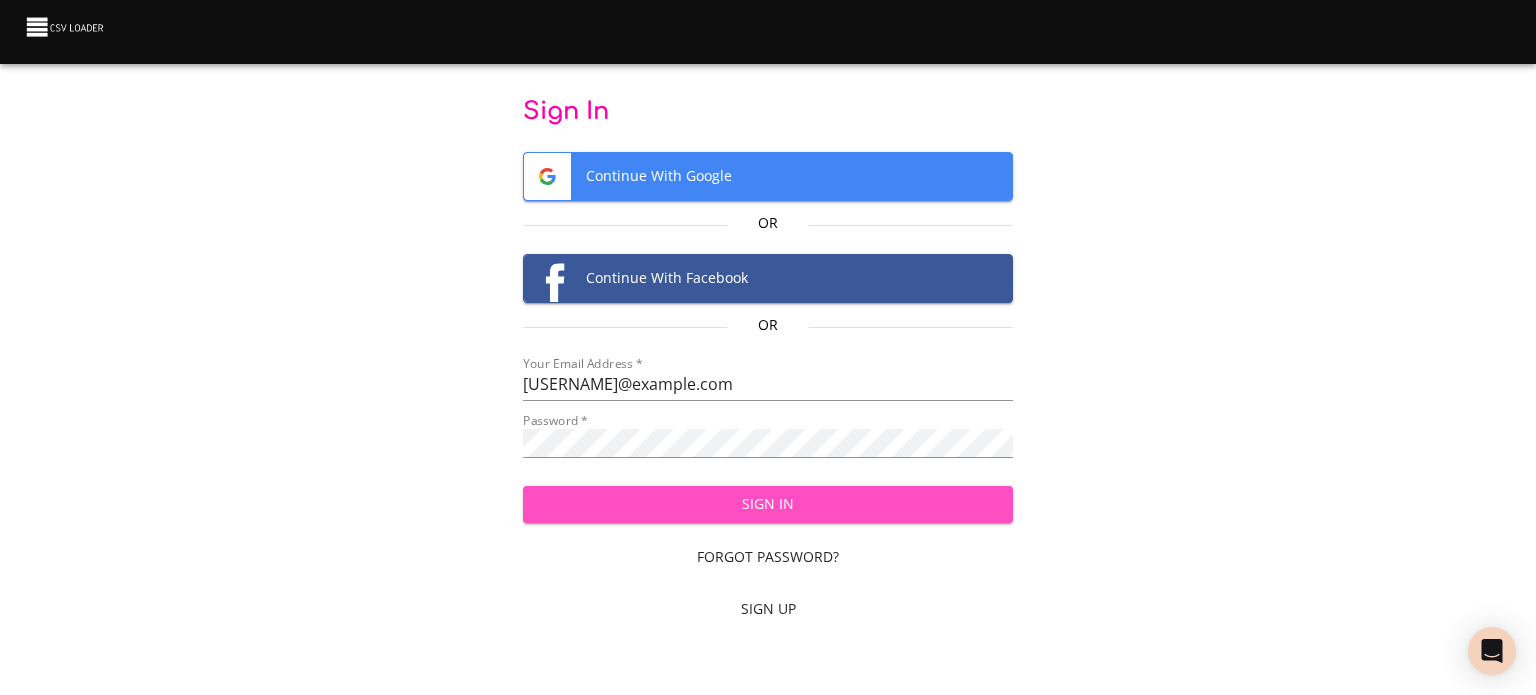 click on "Sign In" at bounding box center [768, 504] 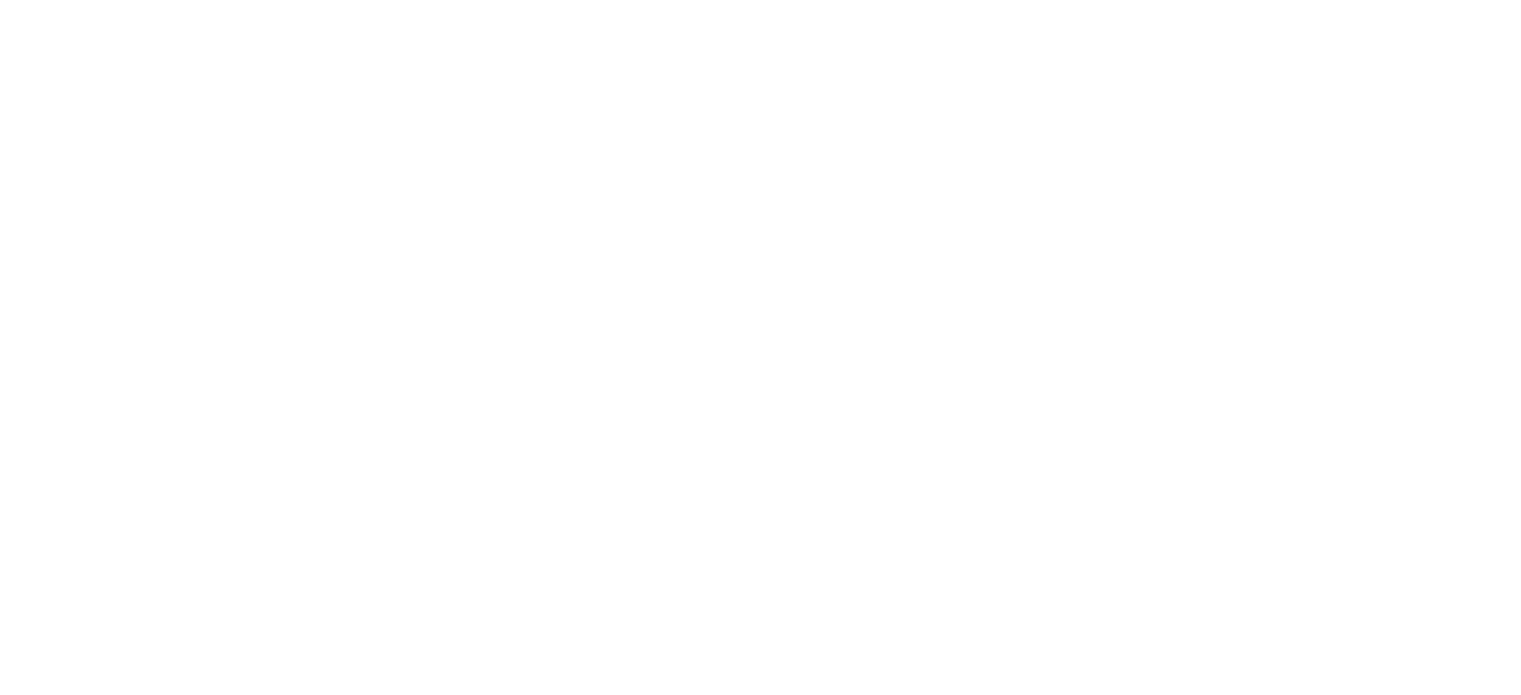 scroll, scrollTop: 0, scrollLeft: 0, axis: both 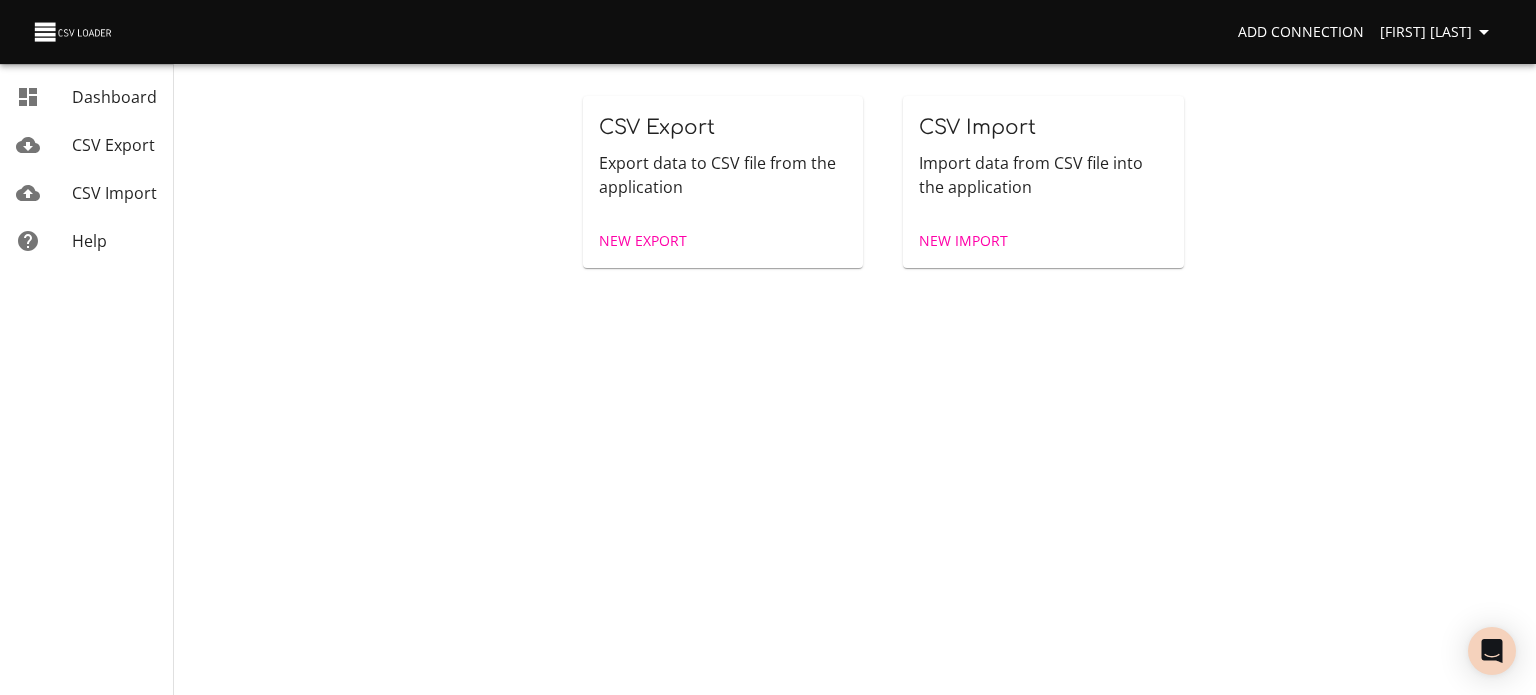 click on "New Import" at bounding box center (963, 241) 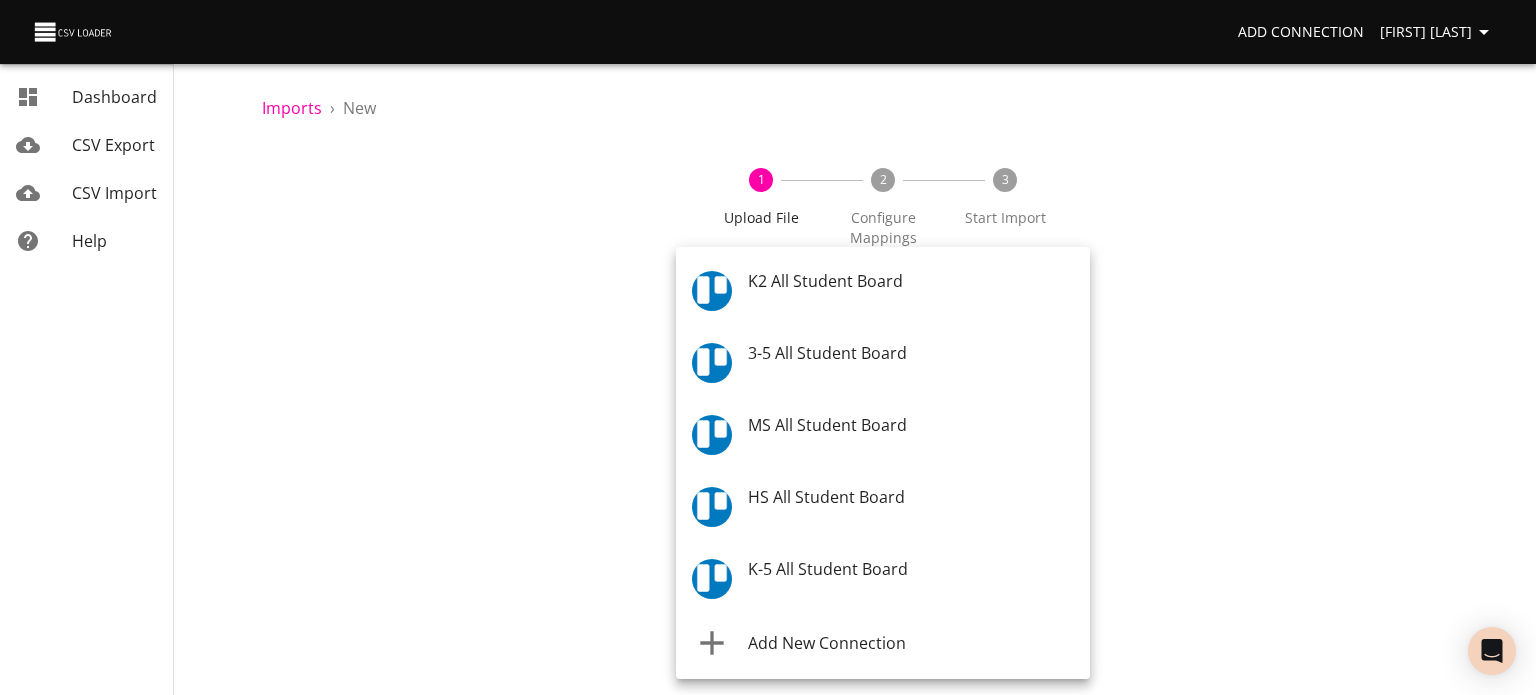 click on "Add Connection Celeste Claggett   Dashboard CSV Export CSV Import Help Imports › New 1 Upload File 2 Configure Mappings 3 Start Import Where are you importing?   * ​ What are you importing?   * What do you want to do?   * Add new records (import) How often? One-time Auto import Choose File CSV File   * Continue
Dashboard CSV Export CSV Import Help K2 All Student Board 3-5 All Student Board MS All Student Board HS All Student Board K-5 All Student Board Add New Connection" at bounding box center [768, 347] 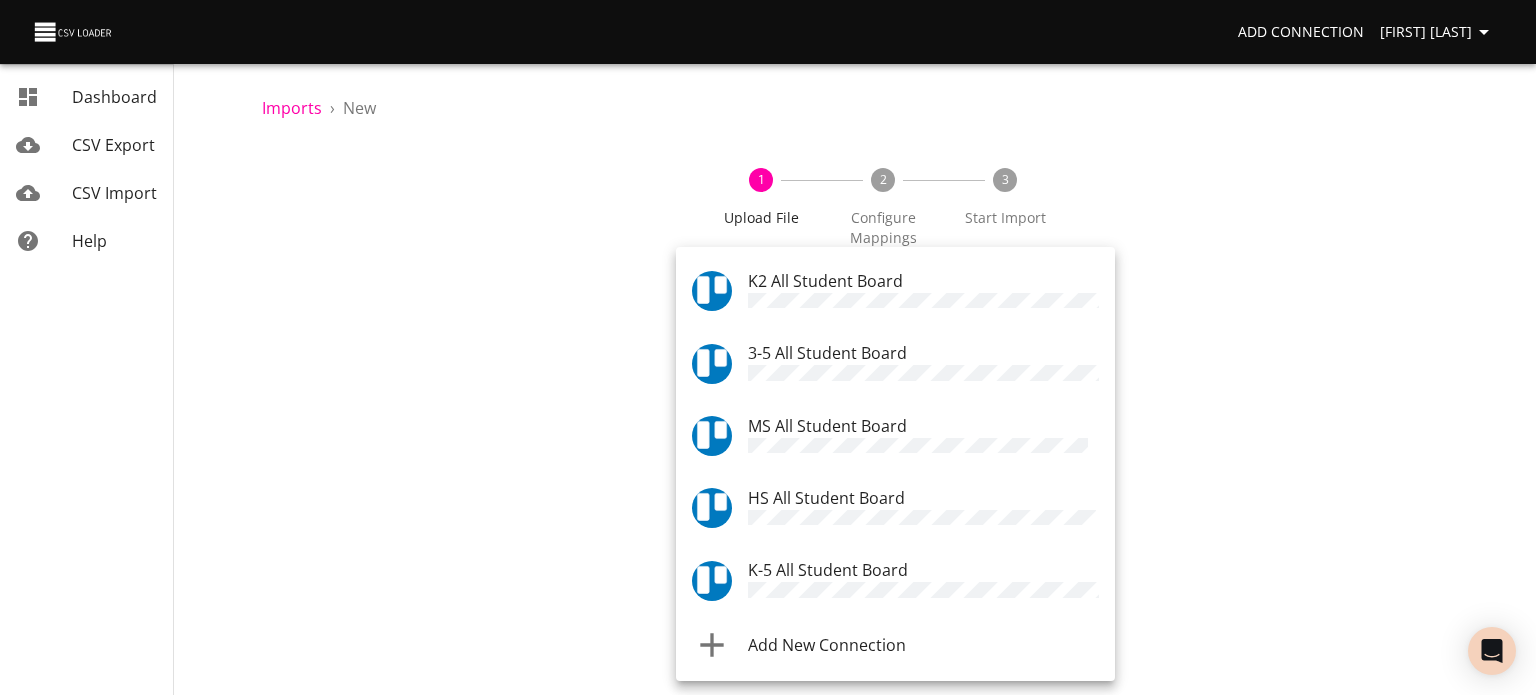 click on "K-5 All Student Board" at bounding box center (828, 570) 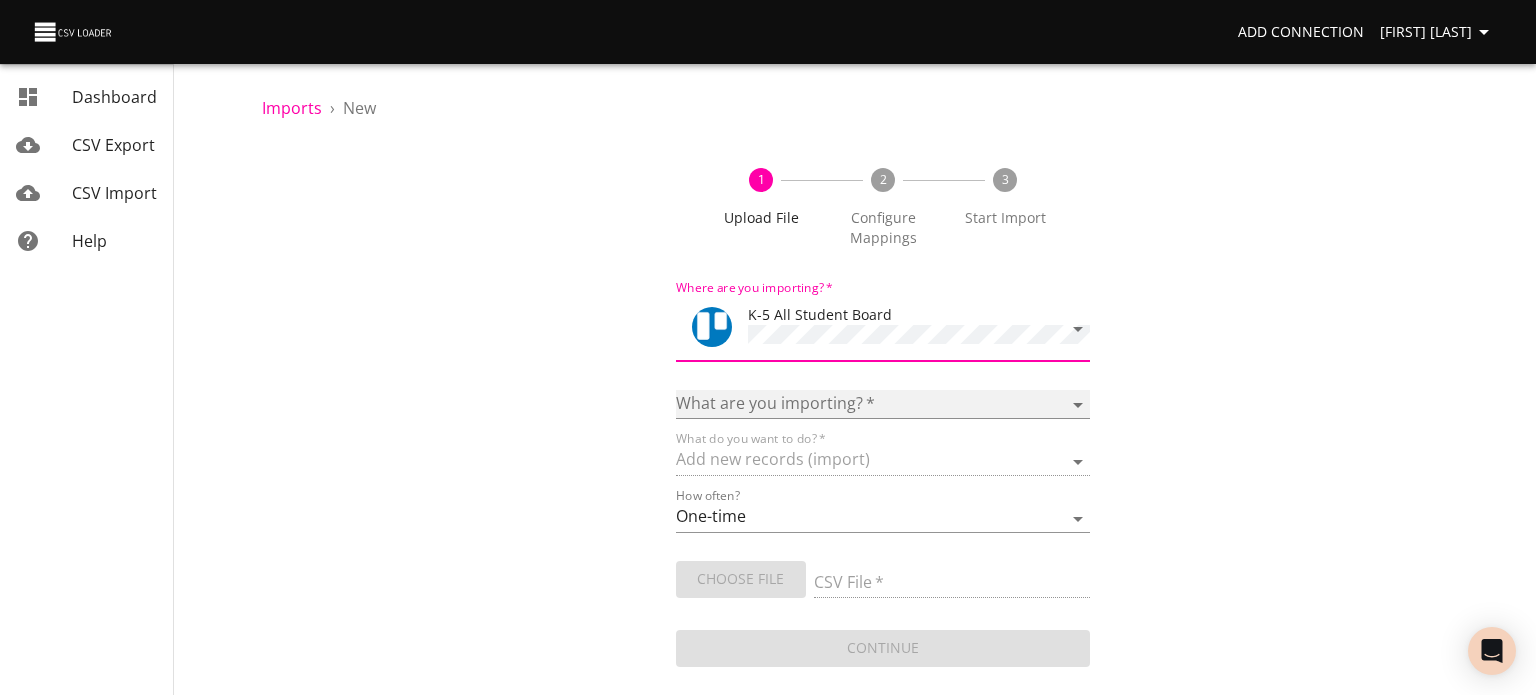 click on "Boards Cards Checkitems Checklists" at bounding box center [883, 404] 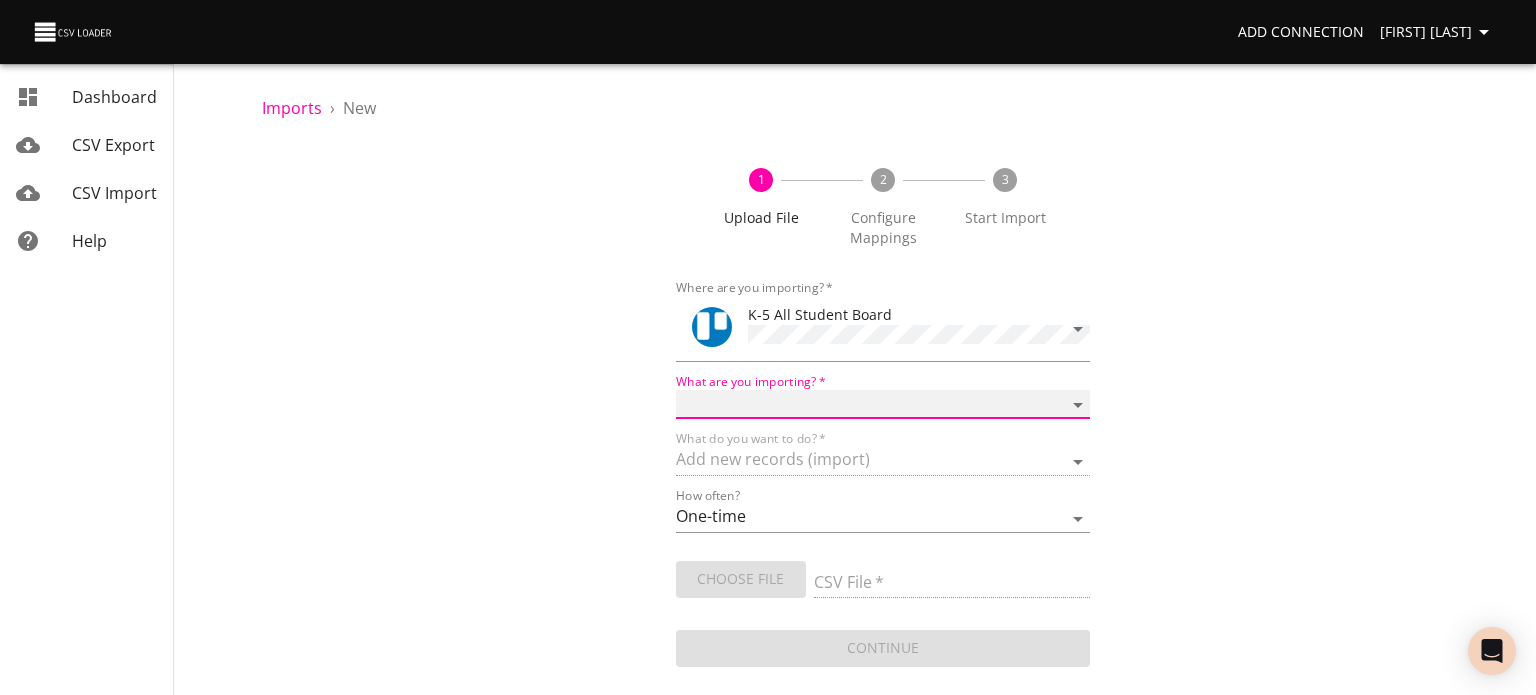 select on "cards" 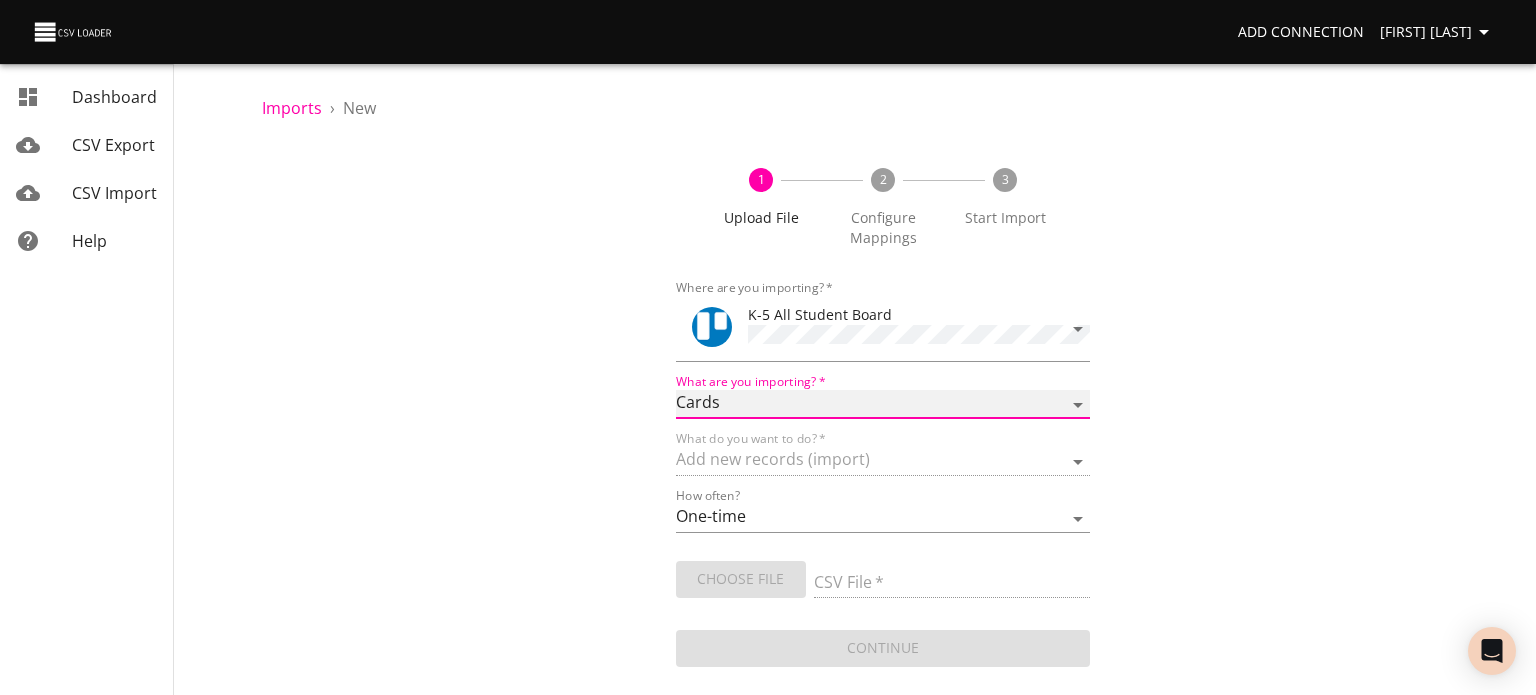 click on "Boards Cards Checkitems Checklists" at bounding box center (883, 404) 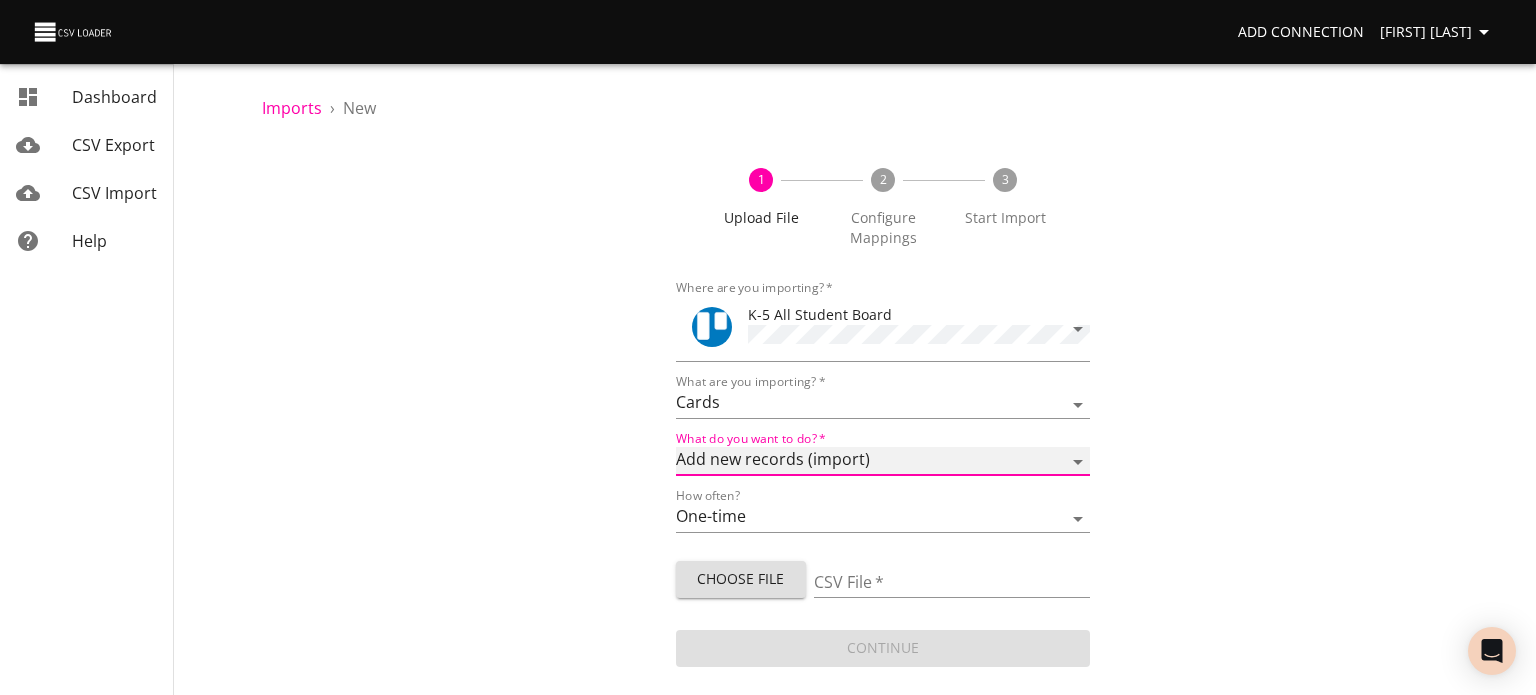 click on "Add new records (import) Update existing records (update) Add new and update existing records (upsert)" at bounding box center (883, 461) 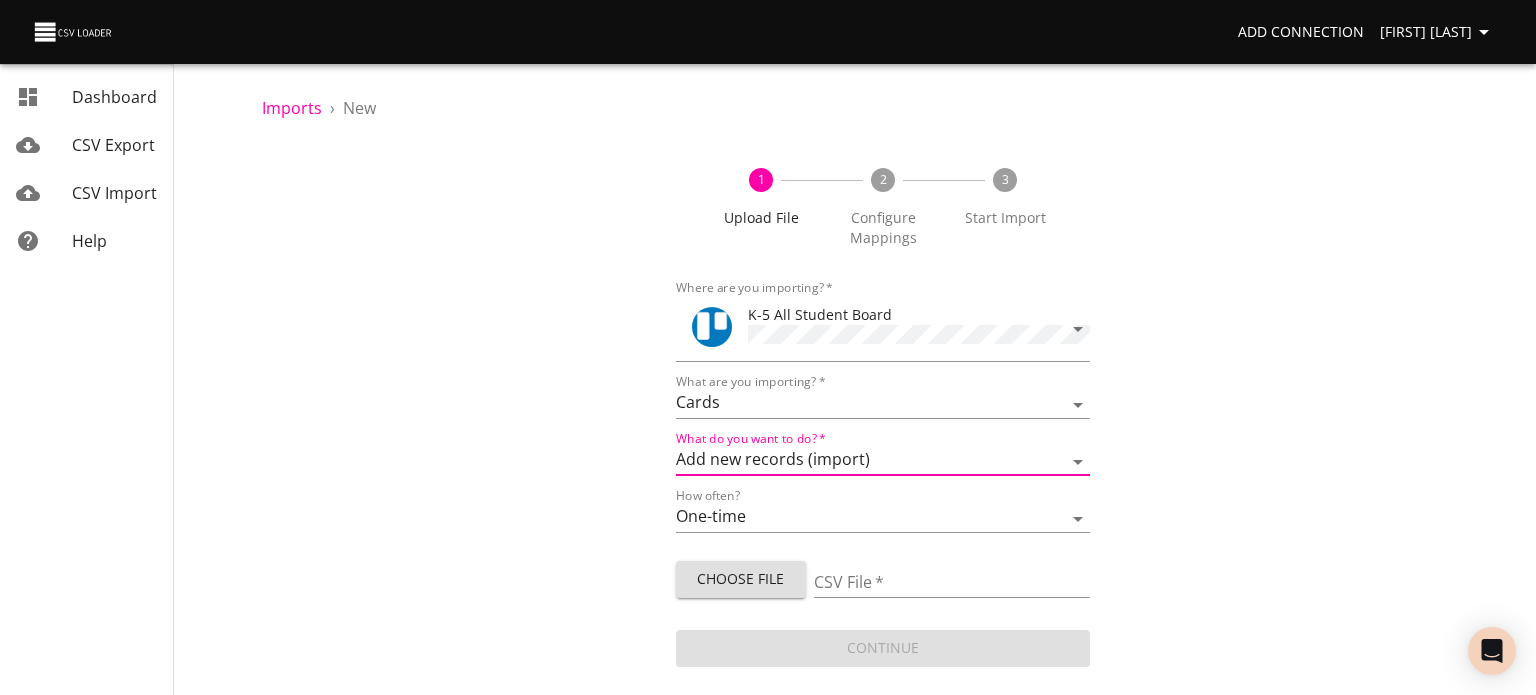 click on "1 Upload File 2 Configure Mappings 3 Start Import Where are you importing?   * K-5 All Student Board What are you importing?   * Boards Cards Checkitems Checklists What do you want to do?   * Add new records (import) Update existing records (update) Add new and update existing records (upsert) How often? One-time Auto import Choose File CSV File   * Continue" at bounding box center (883, 407) 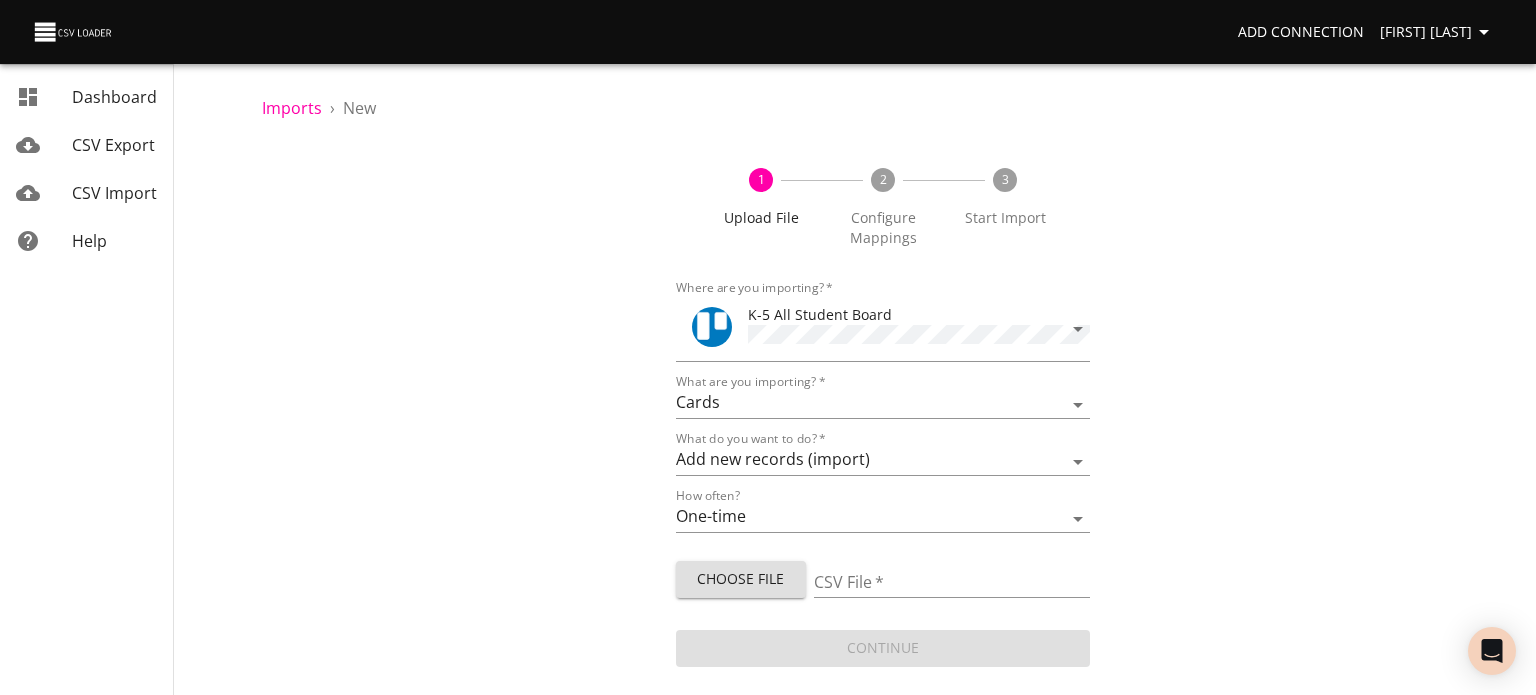 click on "Choose File" at bounding box center [741, 579] 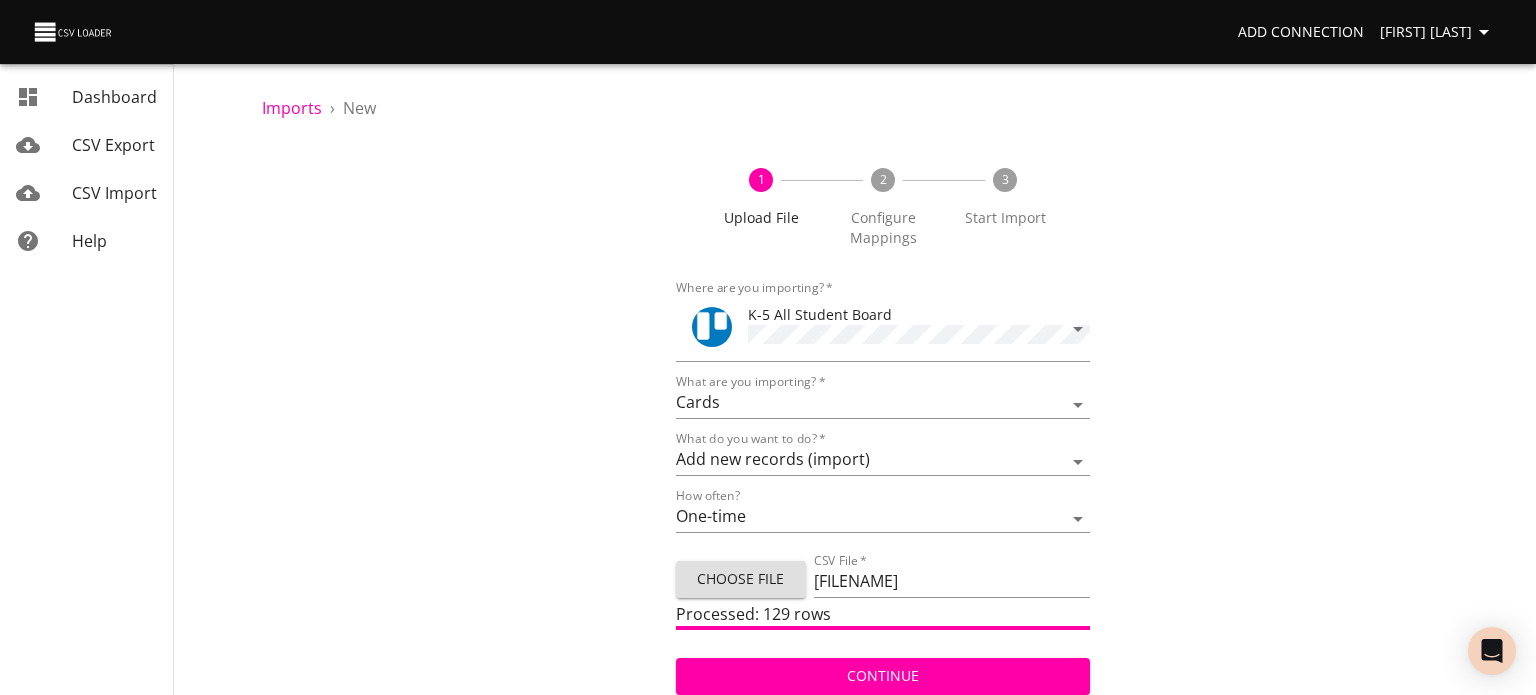 click on "Continue" at bounding box center [883, 676] 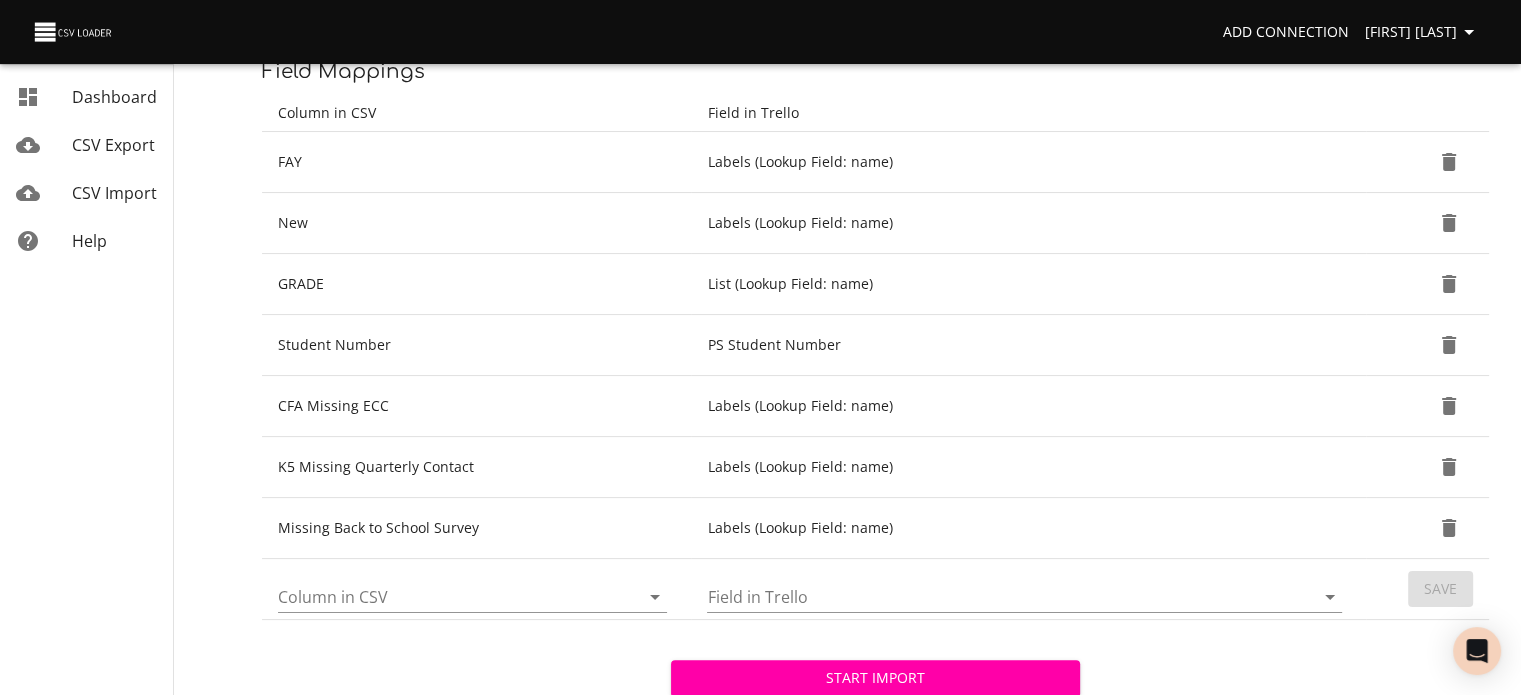 scroll, scrollTop: 295, scrollLeft: 0, axis: vertical 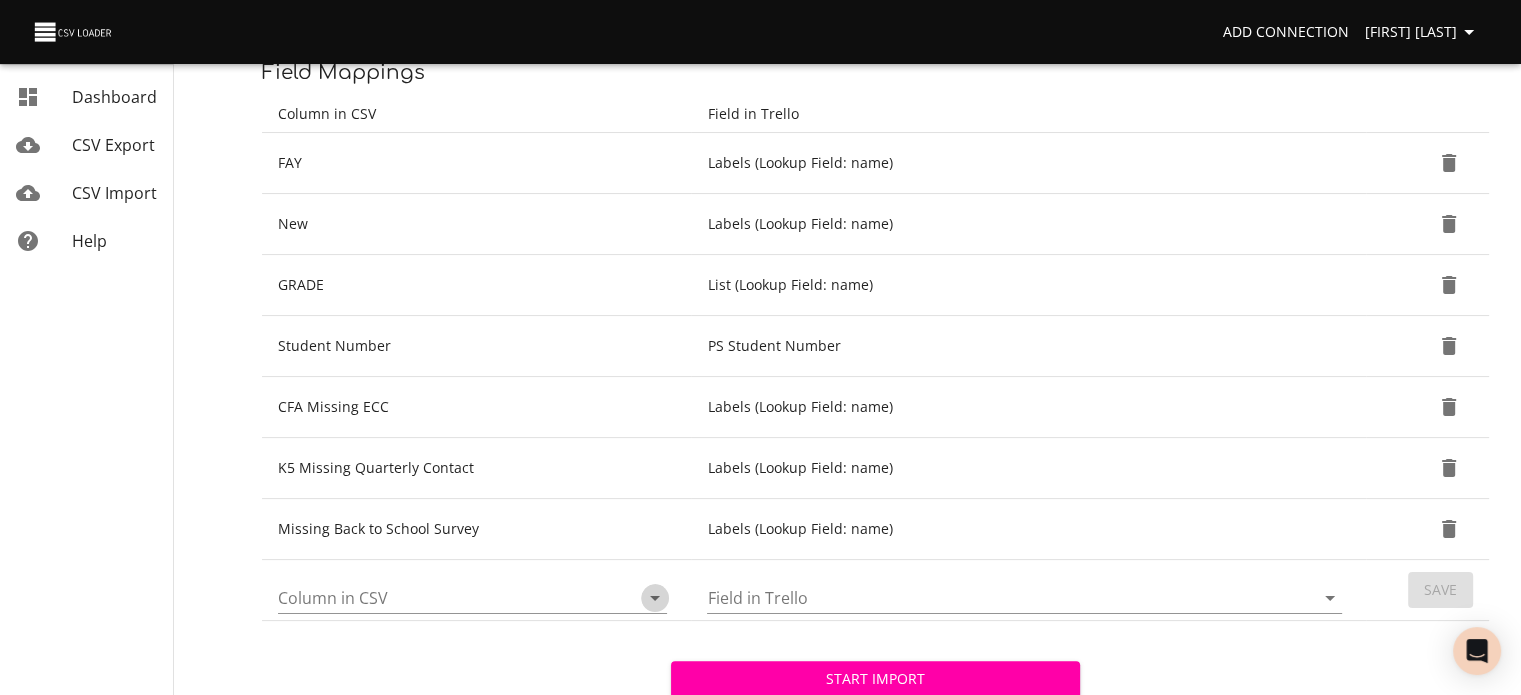 click 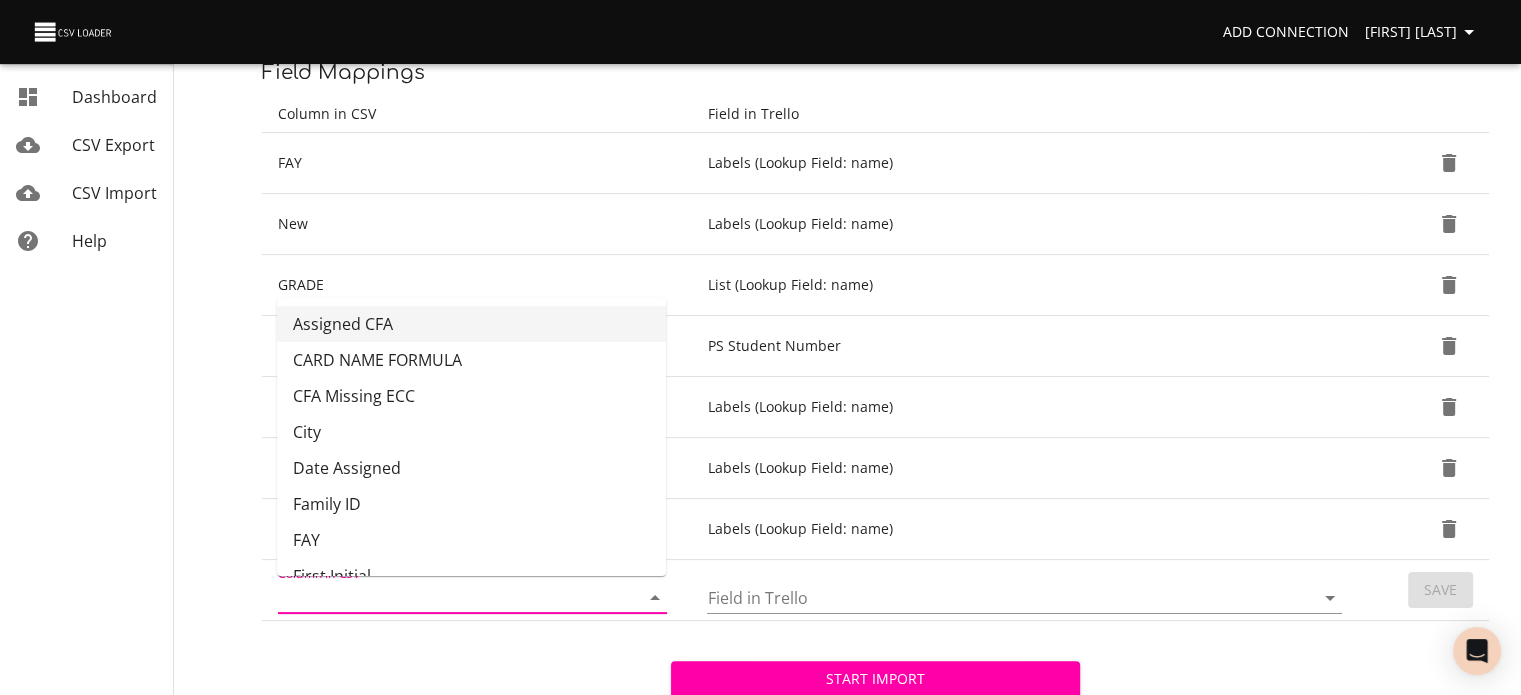 click on "Assigned CFA" at bounding box center [471, 324] 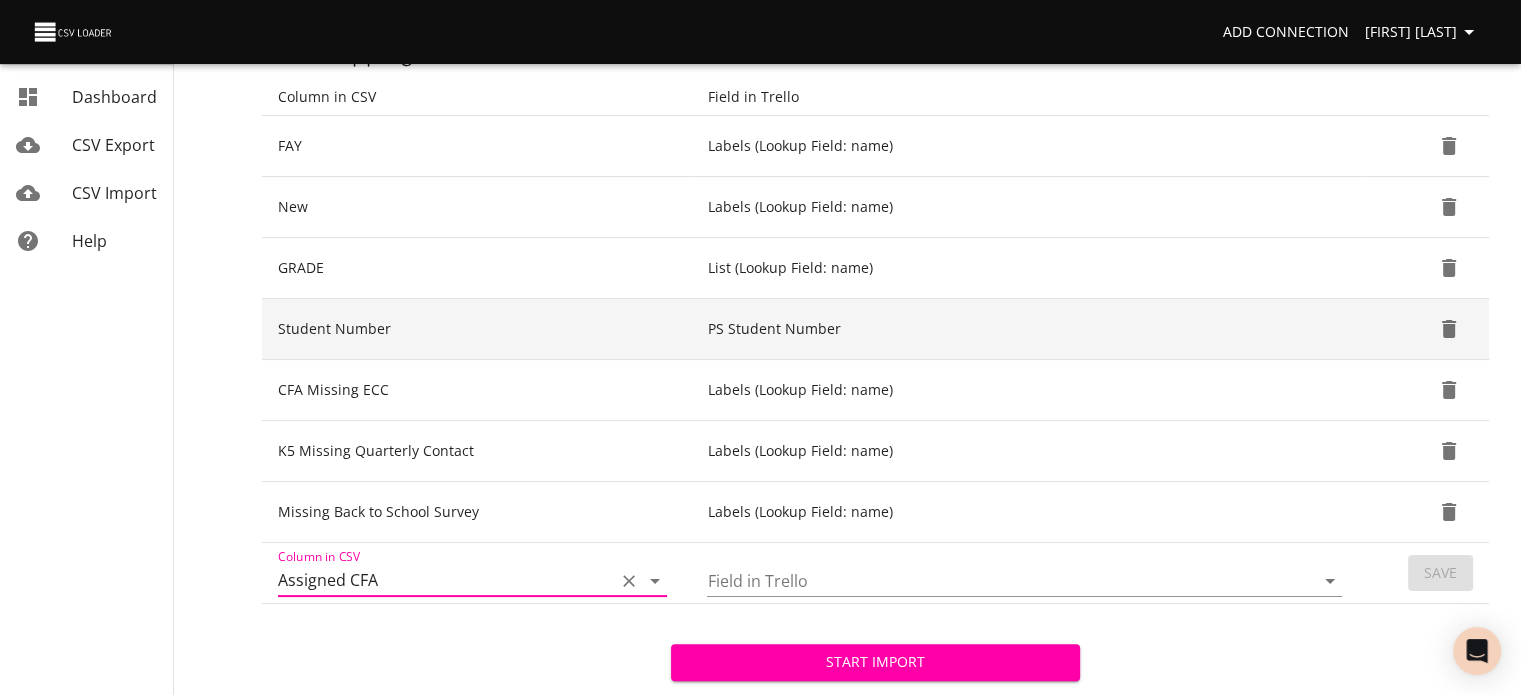 scroll, scrollTop: 320, scrollLeft: 0, axis: vertical 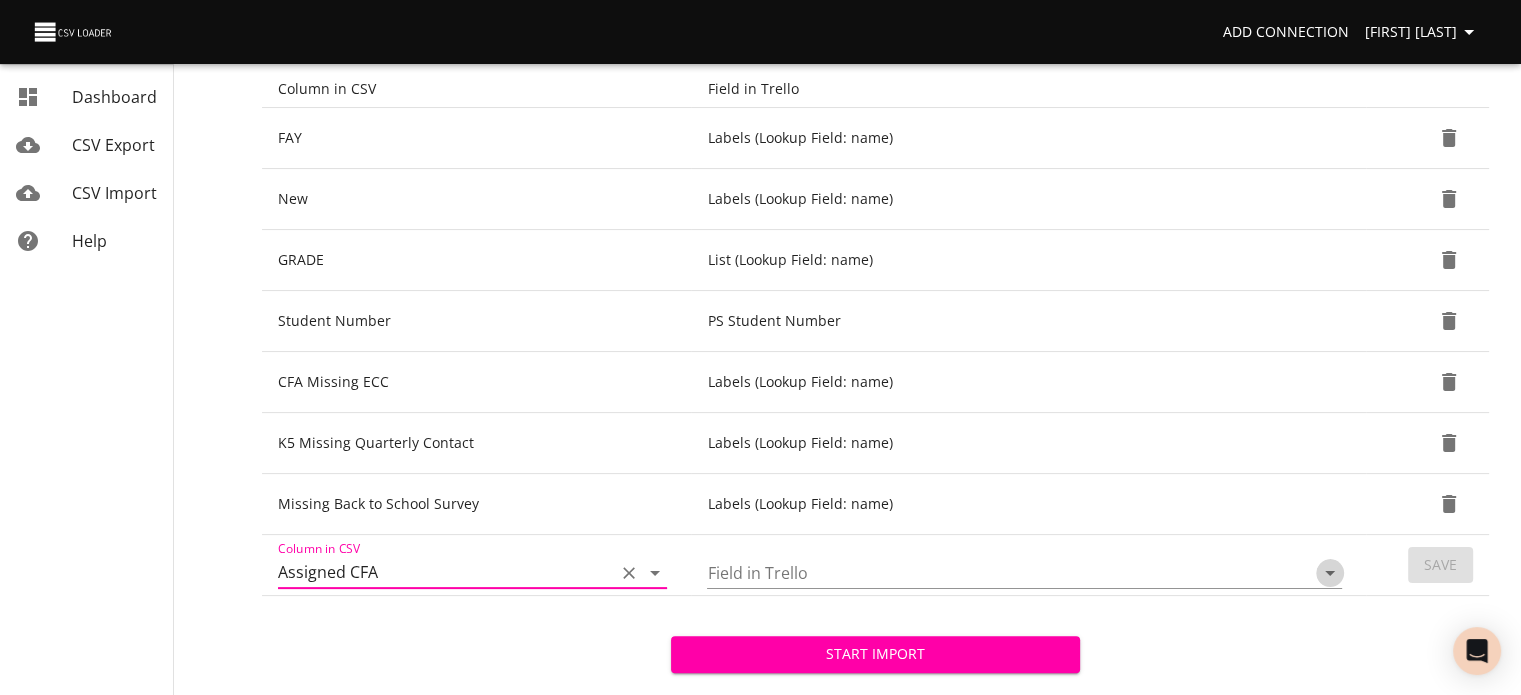 click 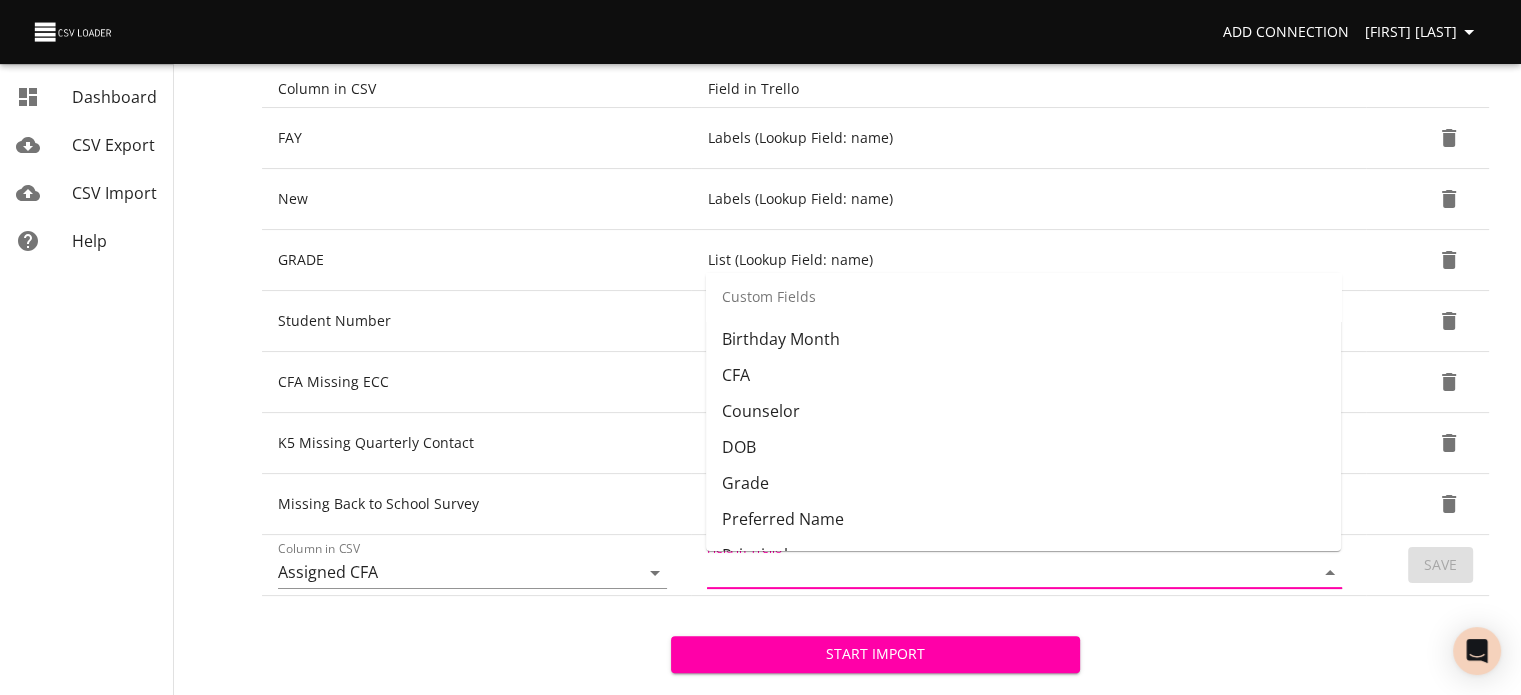 scroll, scrollTop: 466, scrollLeft: 0, axis: vertical 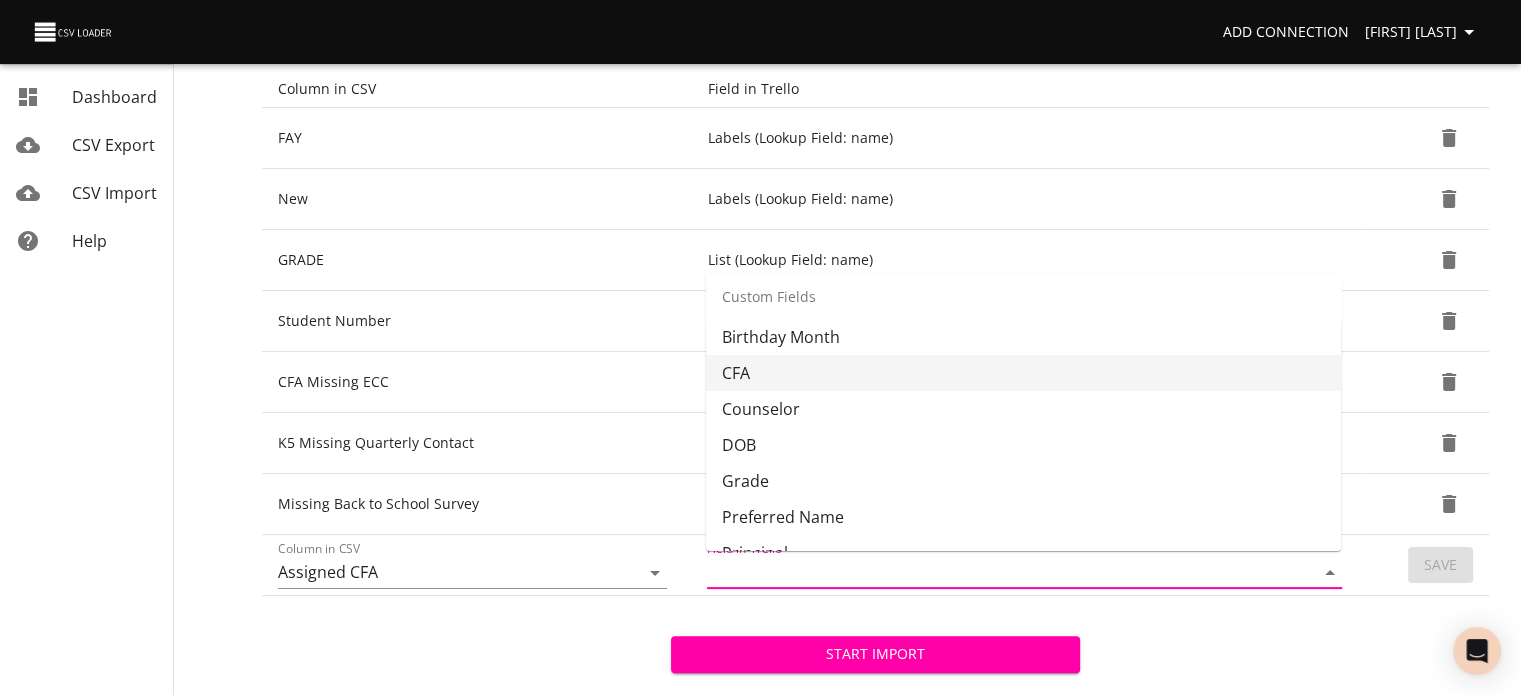 click on "CFA" at bounding box center [1023, 373] 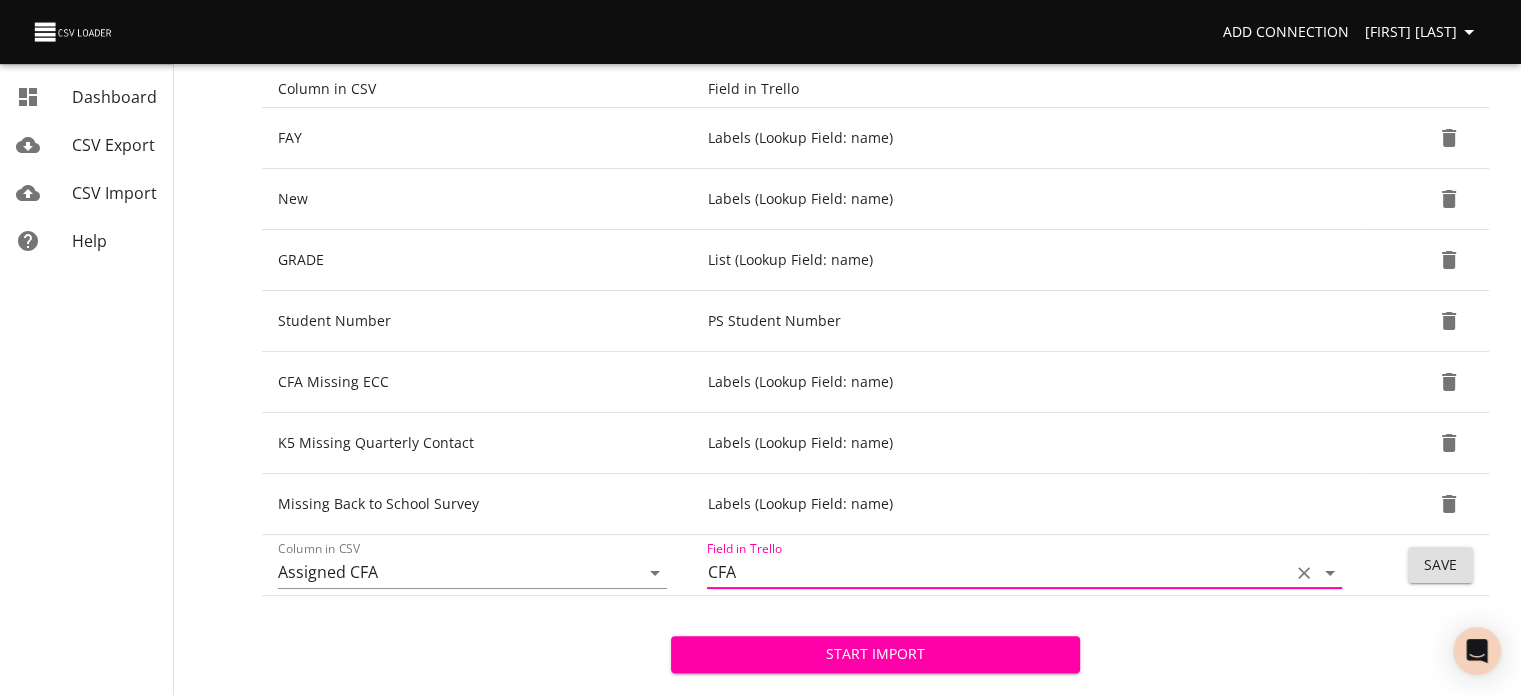click on "Save" at bounding box center (1440, 565) 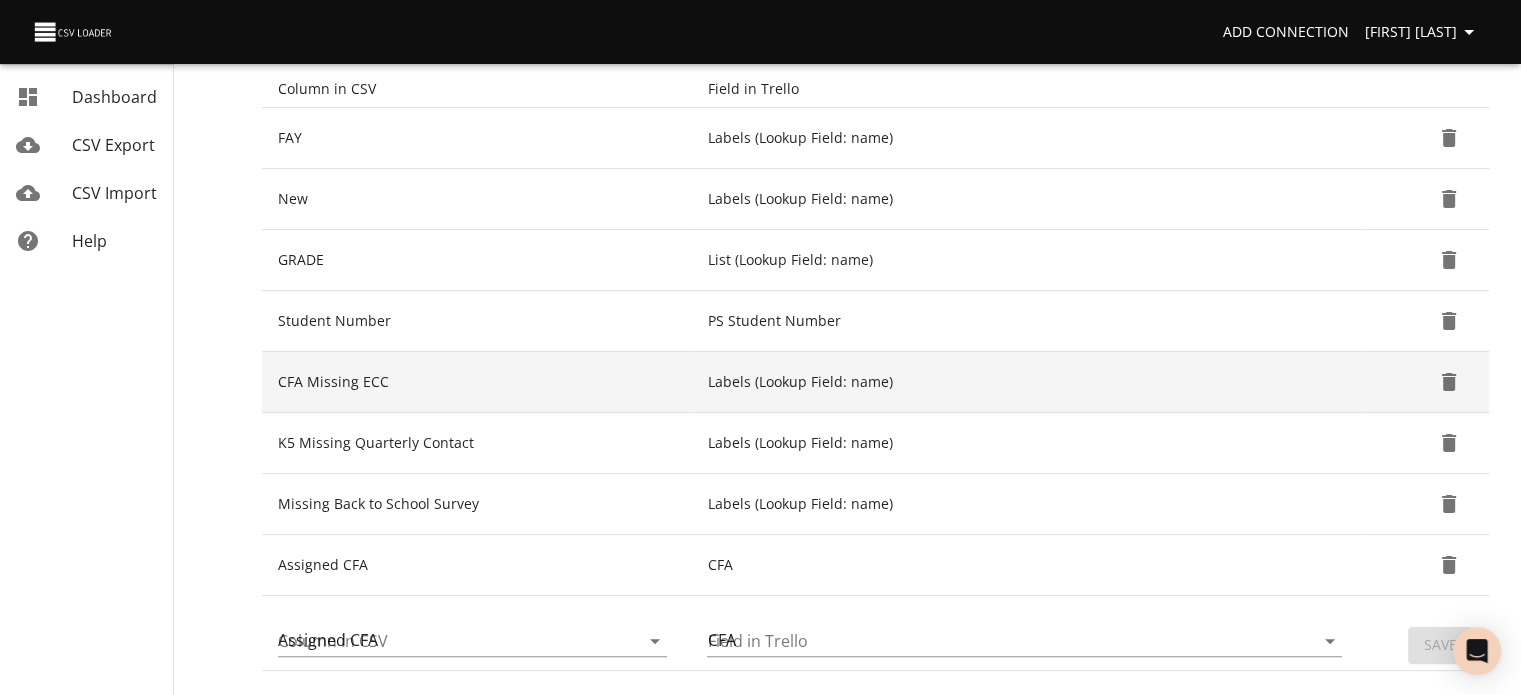 type 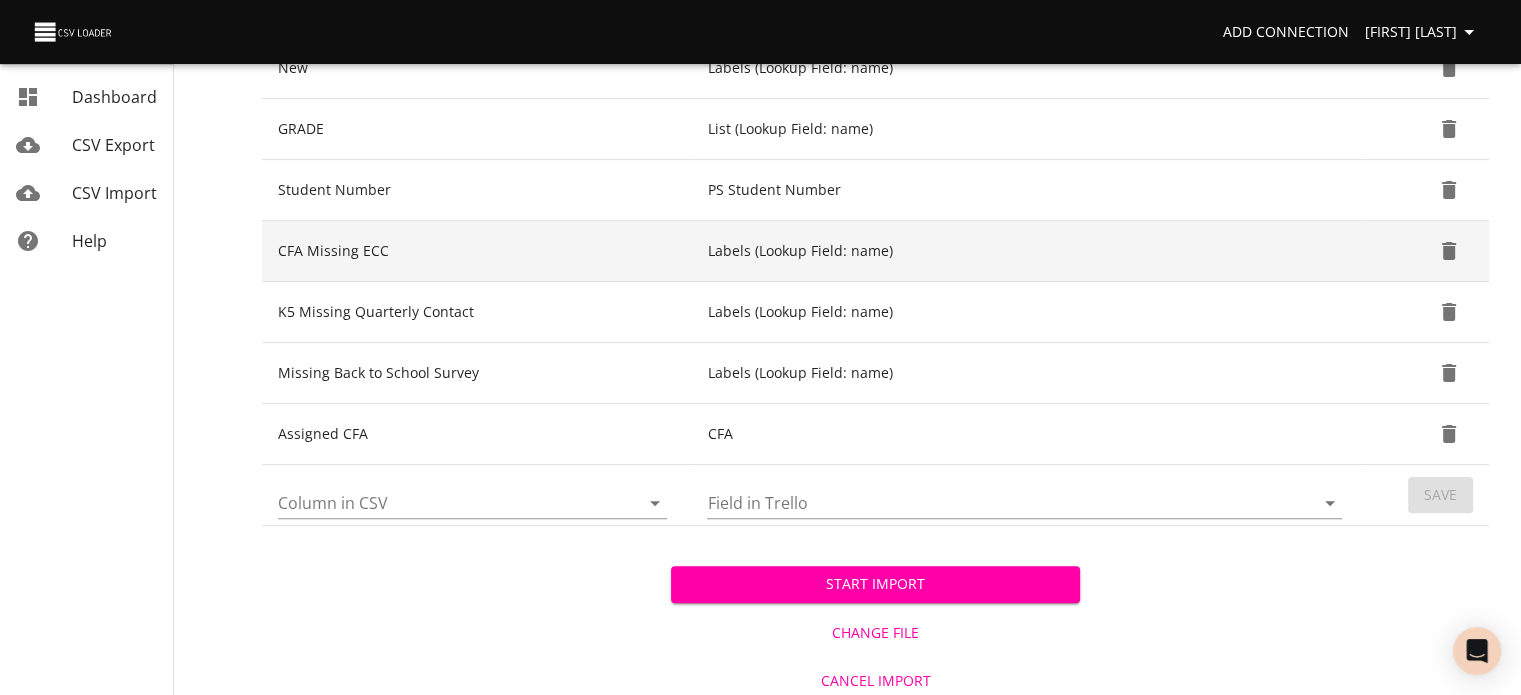 scroll, scrollTop: 454, scrollLeft: 0, axis: vertical 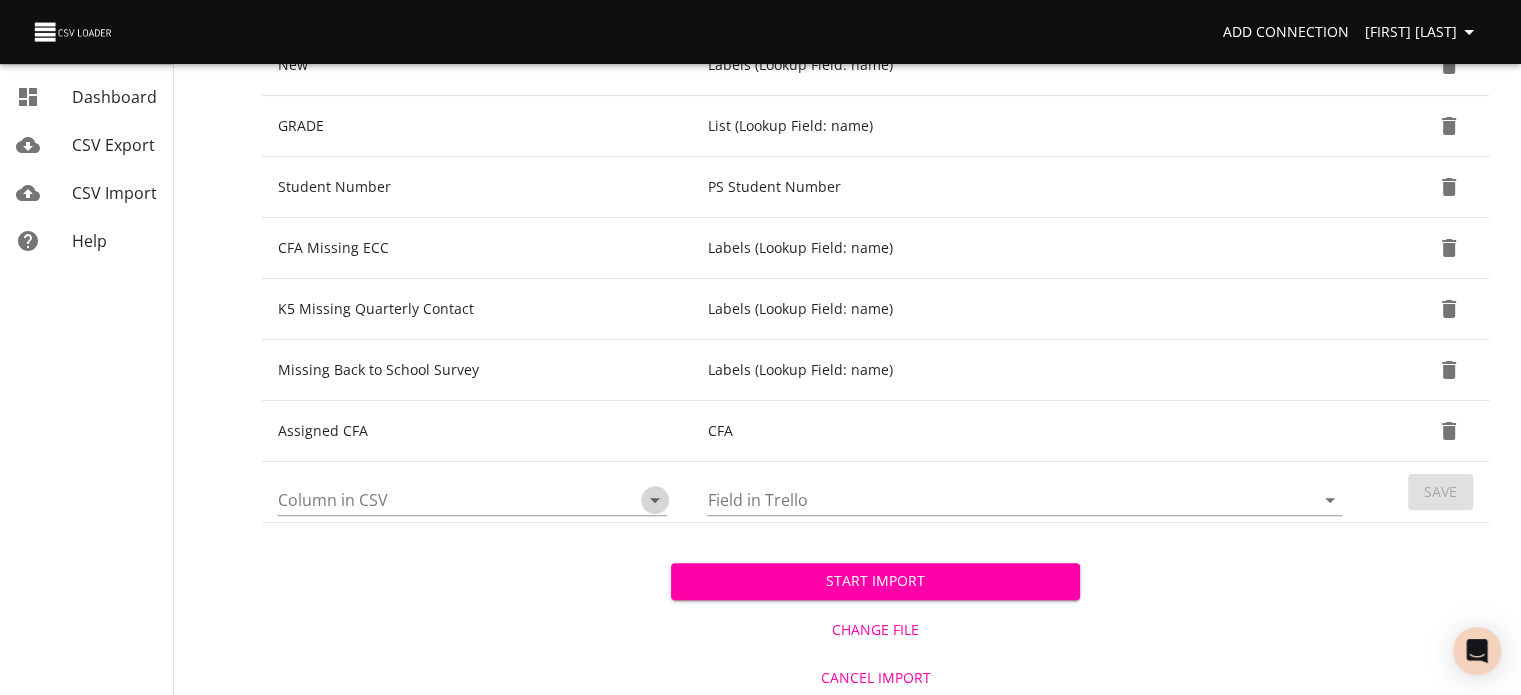 click 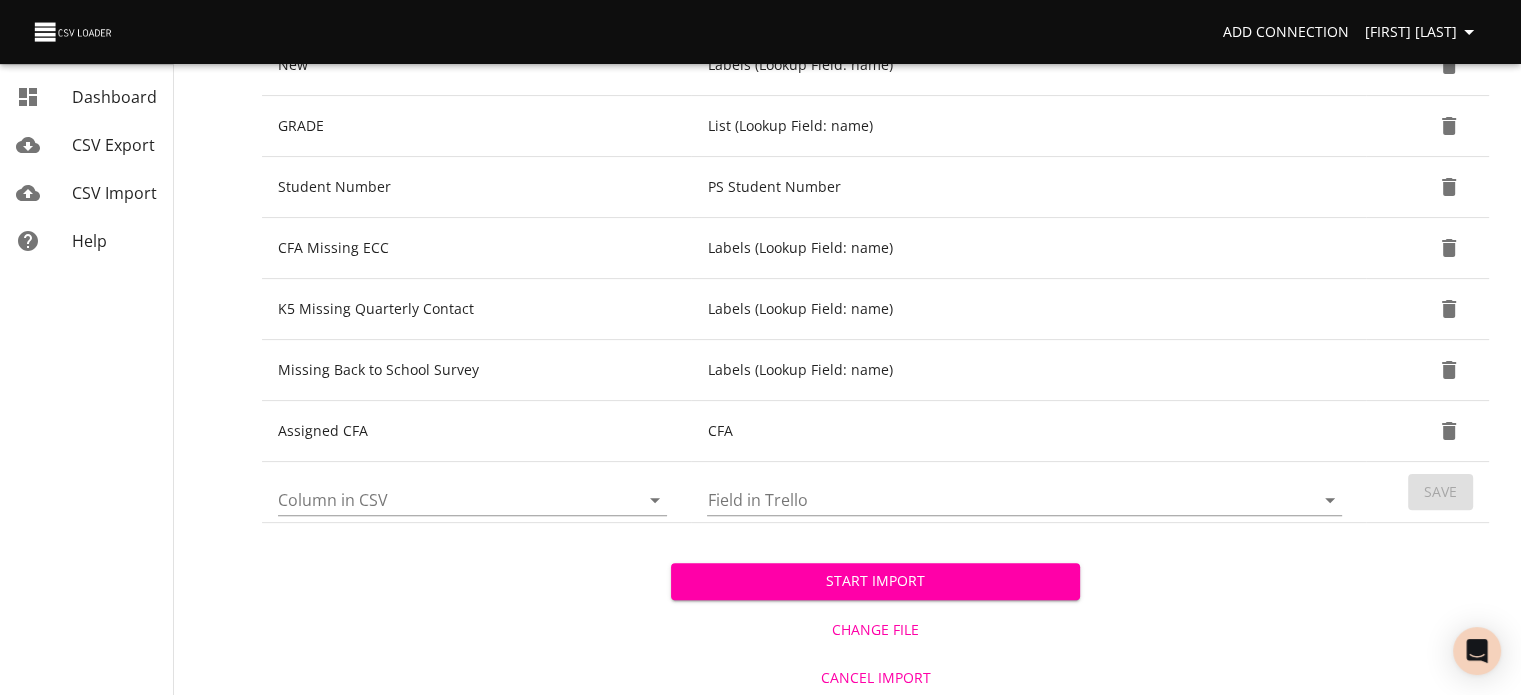 click on "Imports › New Upload File 2 Configure Mappings 3 Start Import # 1045   Trello Cards Import Field Mappings Column in CSV Field in Trello FAY Labels (Lookup Field: name) New Labels (Lookup Field: name) GRADE List (Lookup Field: name) Student Number PS Student Number  CFA Missing ECC Labels (Lookup Field: name) K5 Missing Quarterly Contact Labels (Lookup Field: name) Missing Back to School Survey Labels (Lookup Field: name) Assigned CFA CFA  Column in CSV Field in Trello Save Start Import Change File Cancel Import" at bounding box center (875, 123) 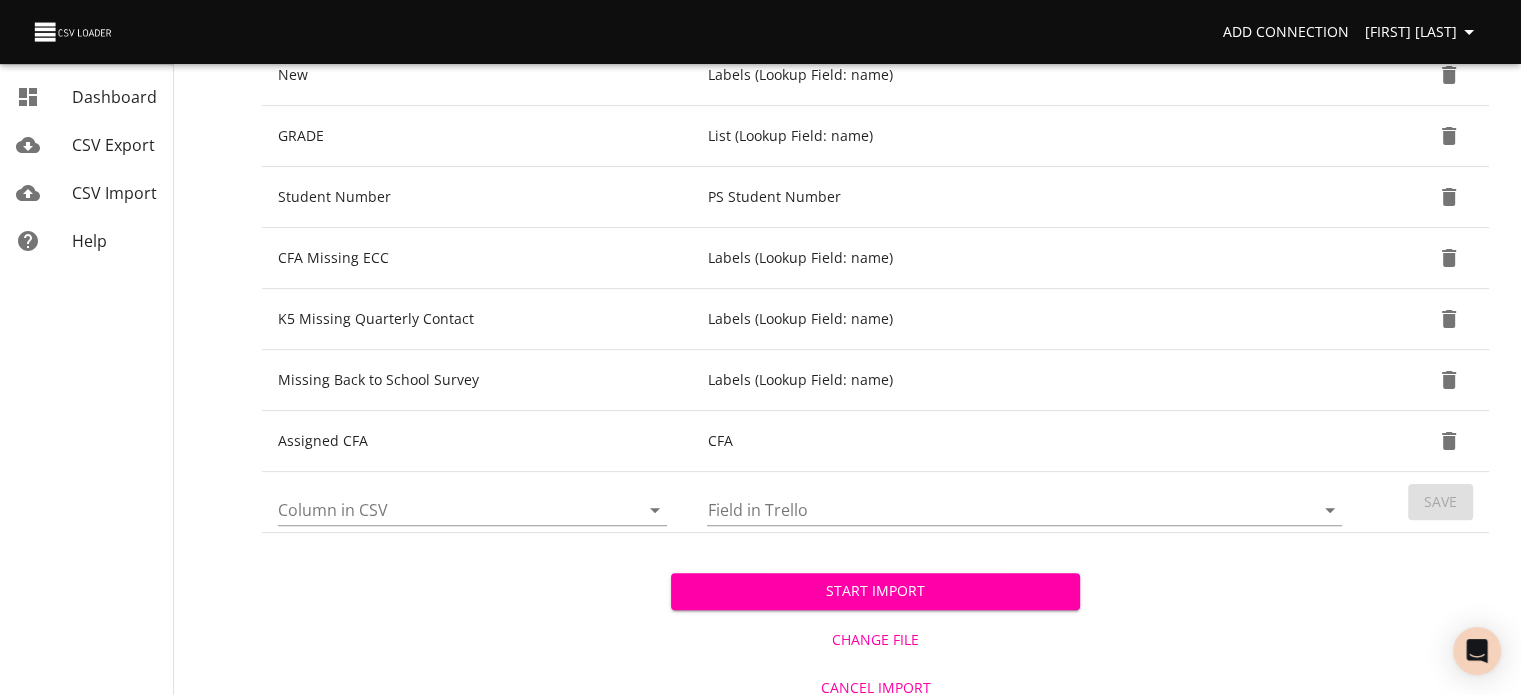 scroll, scrollTop: 444, scrollLeft: 0, axis: vertical 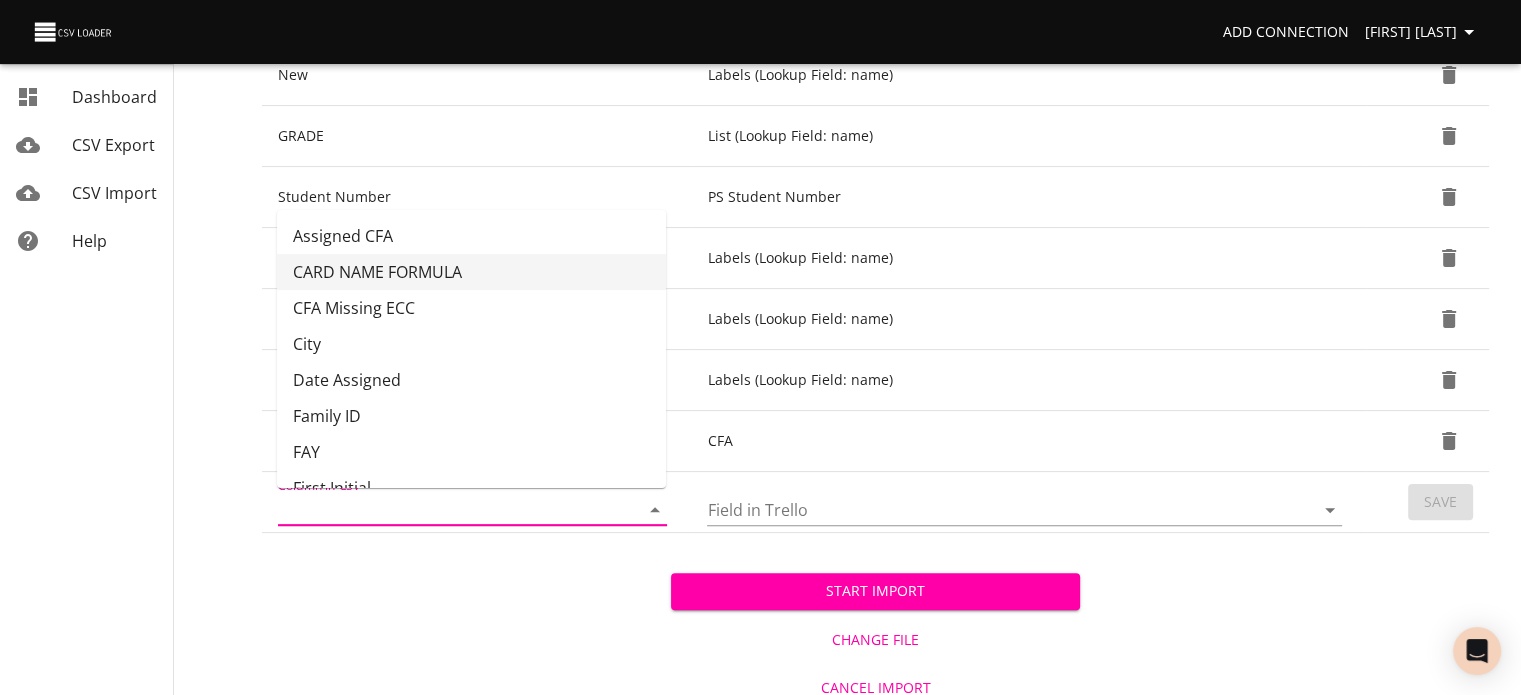 click on "CARD NAME FORMULA" at bounding box center [471, 272] 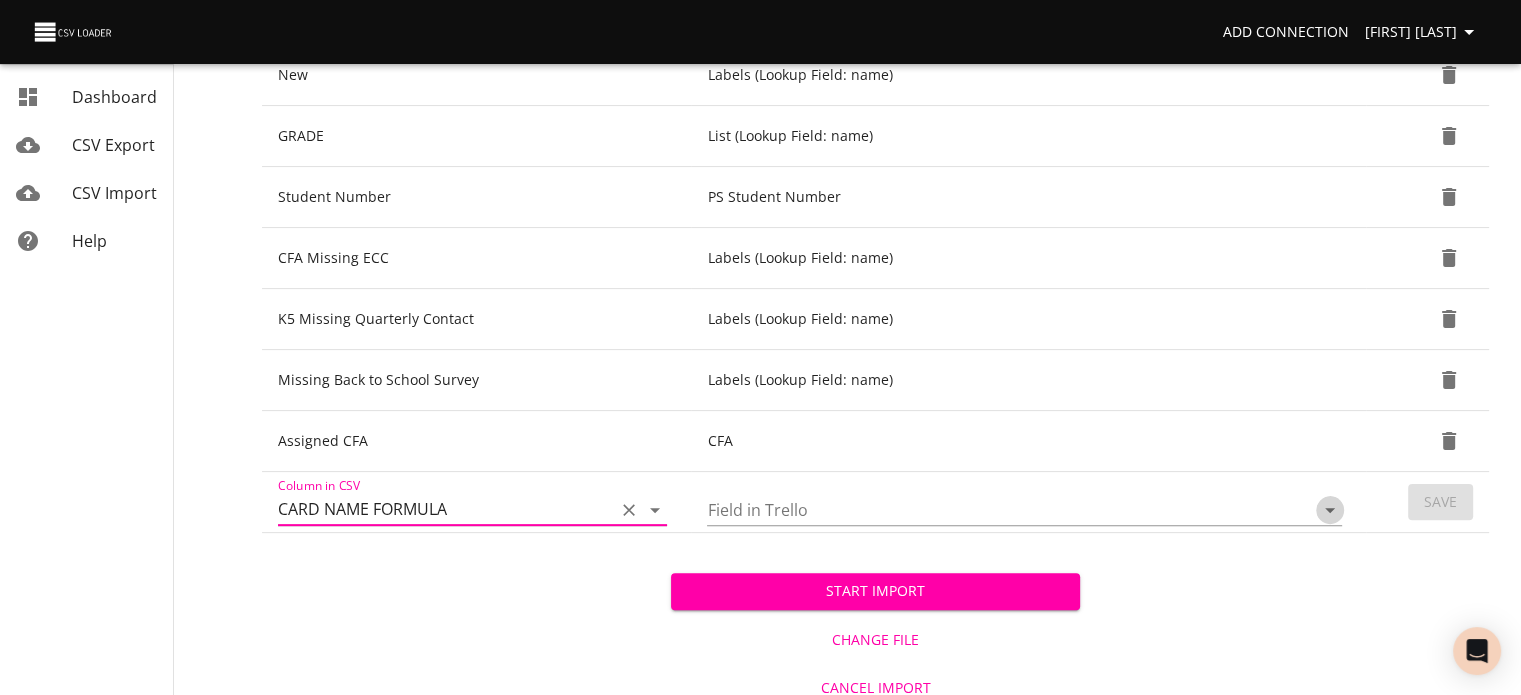 click 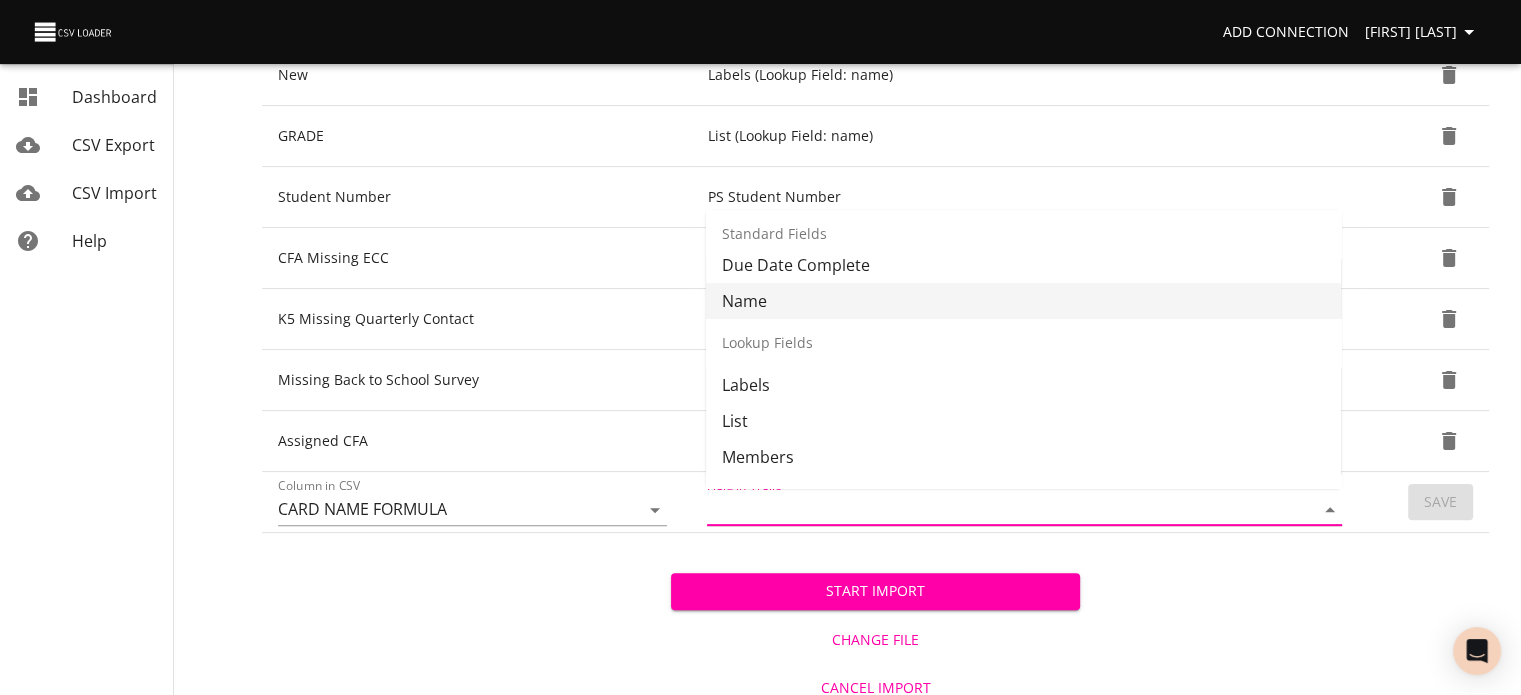 scroll, scrollTop: 198, scrollLeft: 0, axis: vertical 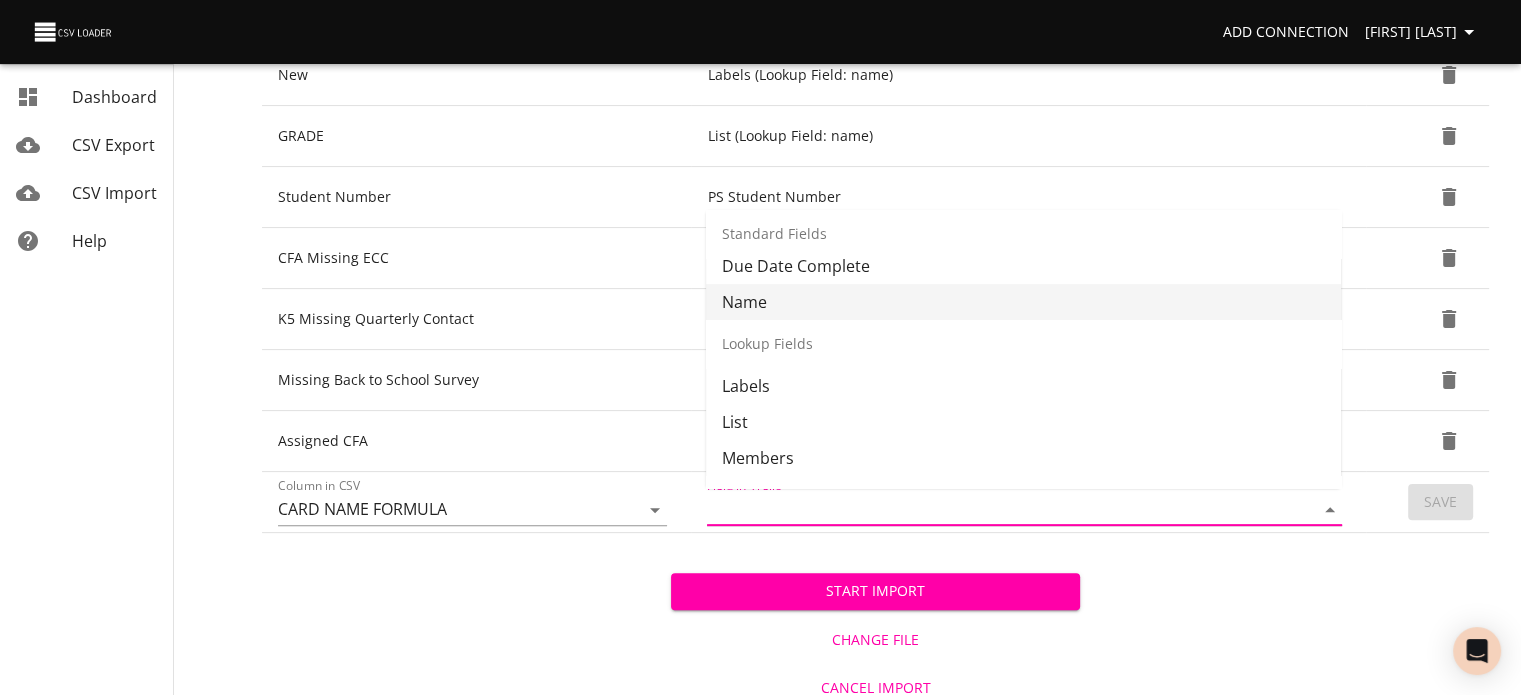 click on "Name" at bounding box center [1023, 302] 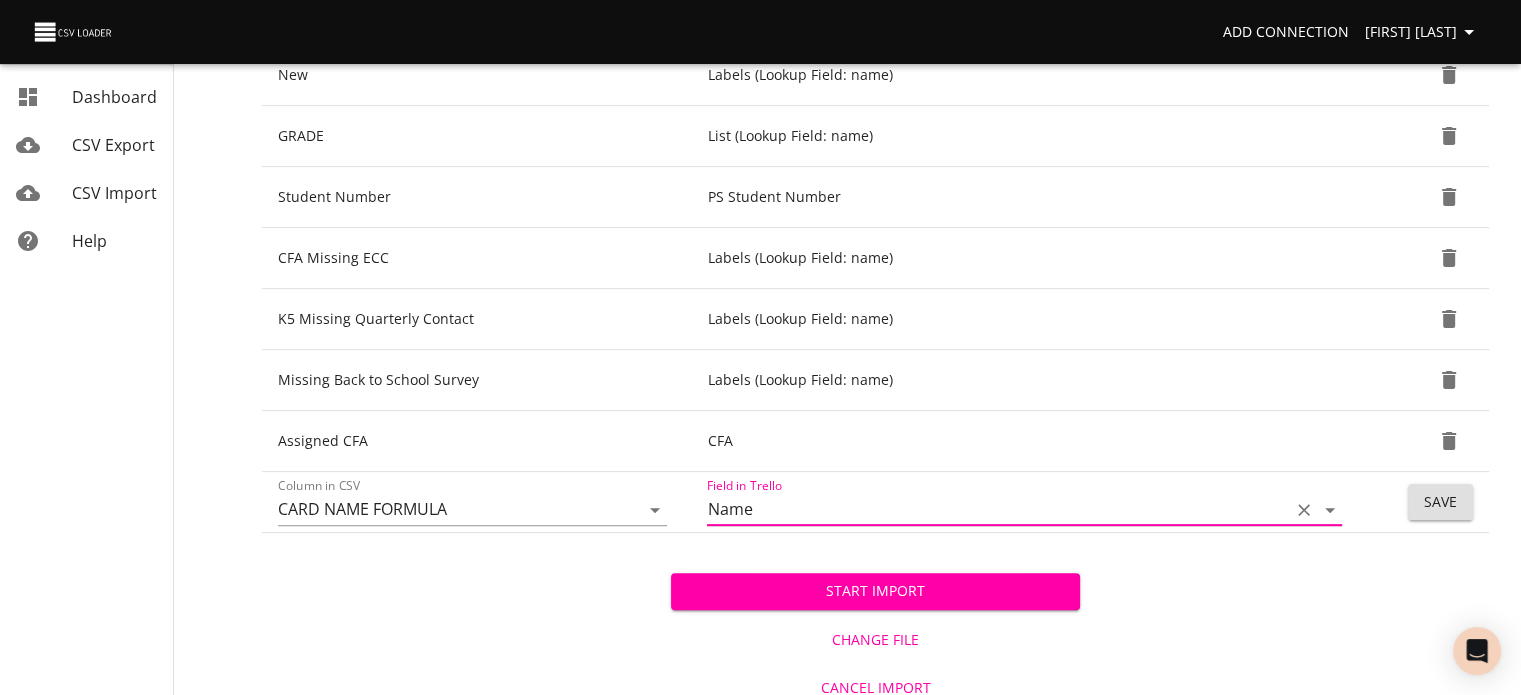 click on "Save" at bounding box center [1440, 502] 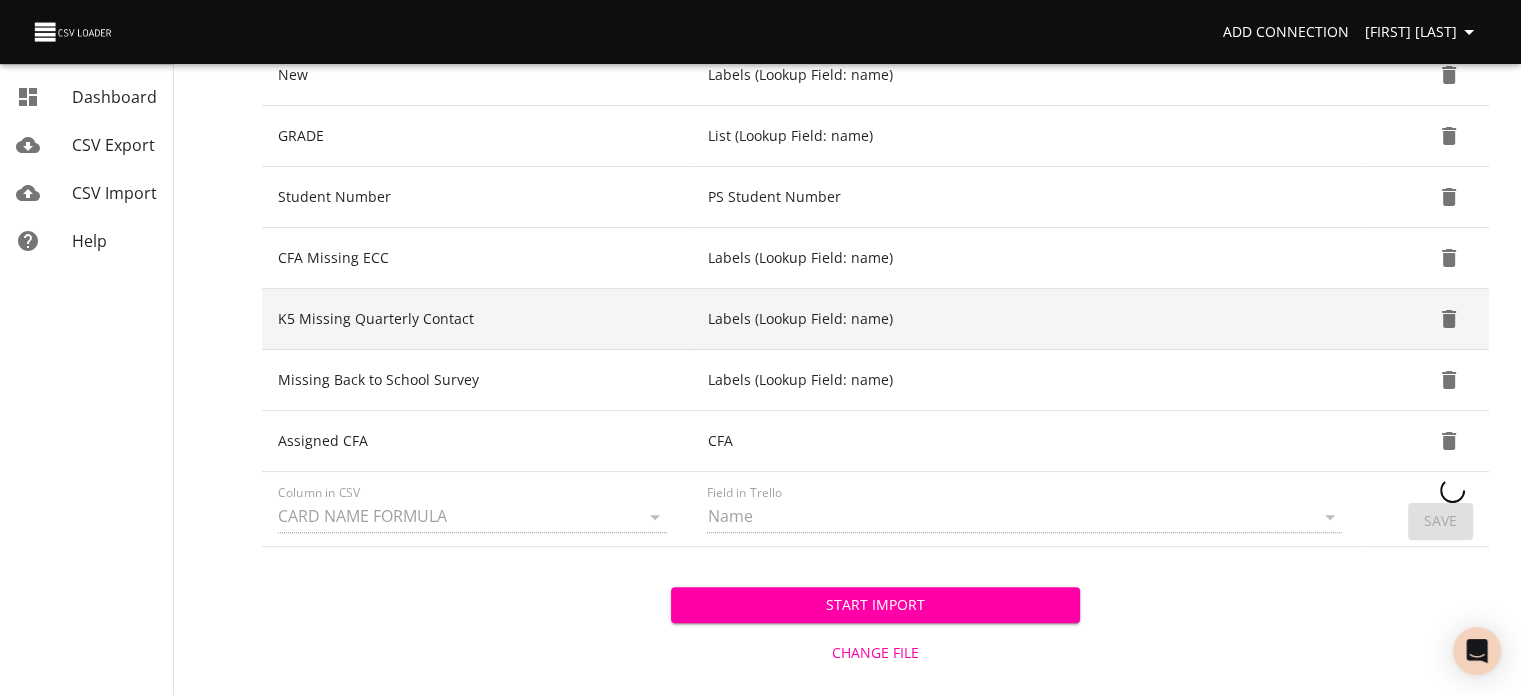 type 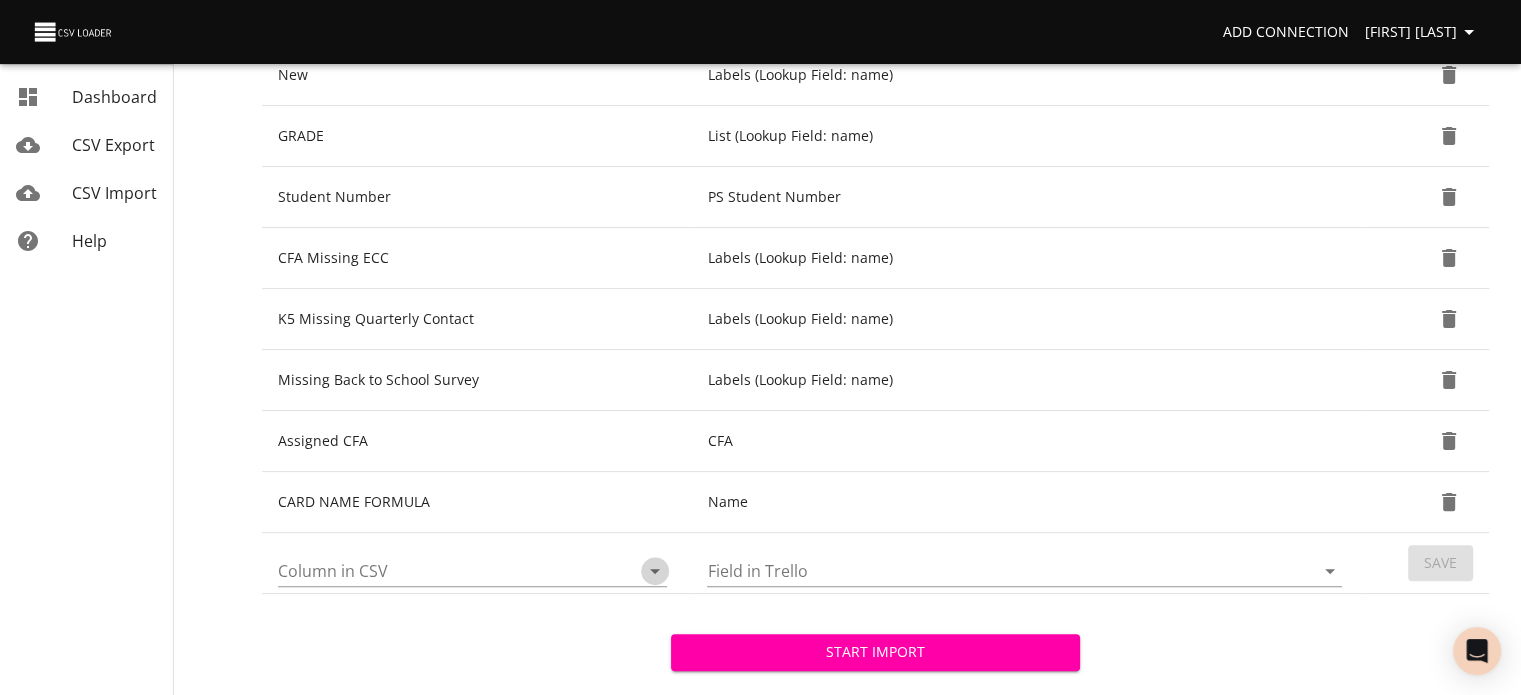 click 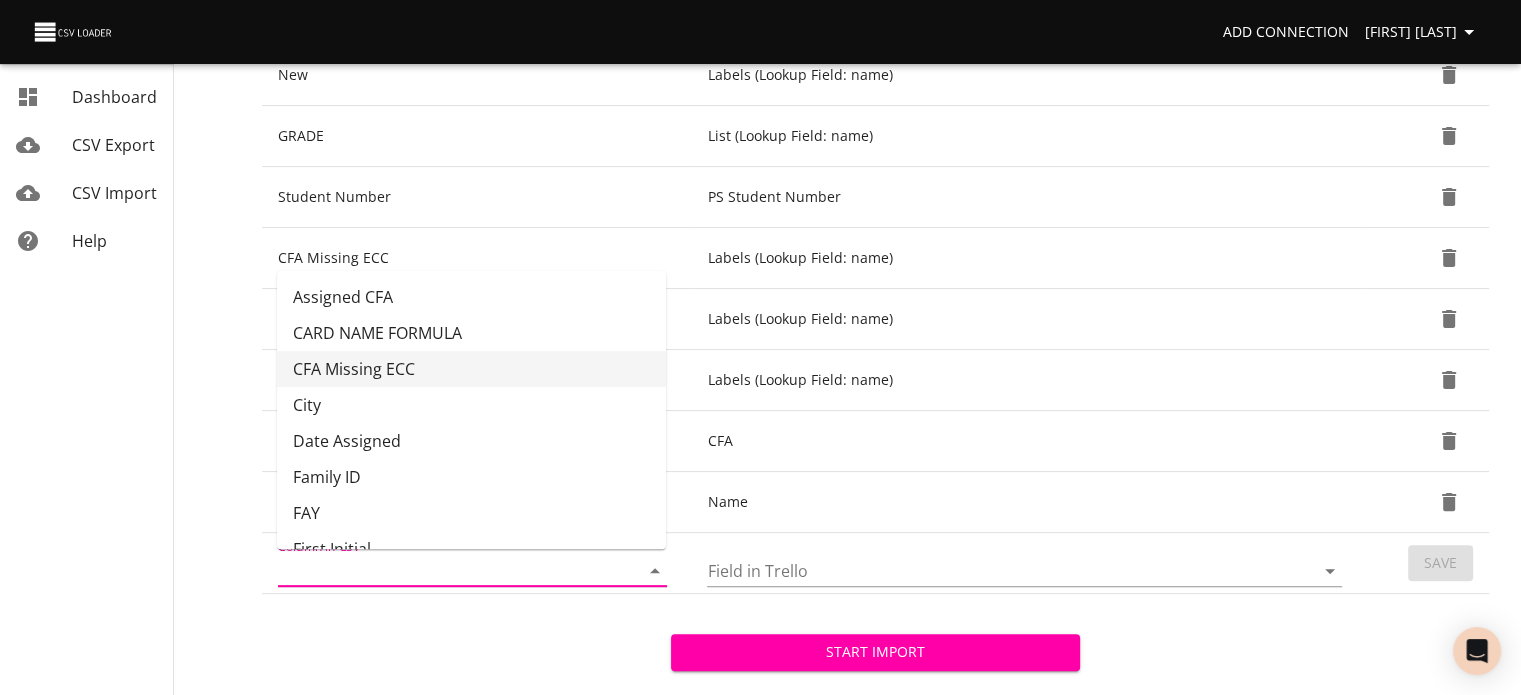 click on "CFA Missing ECC" at bounding box center [471, 369] 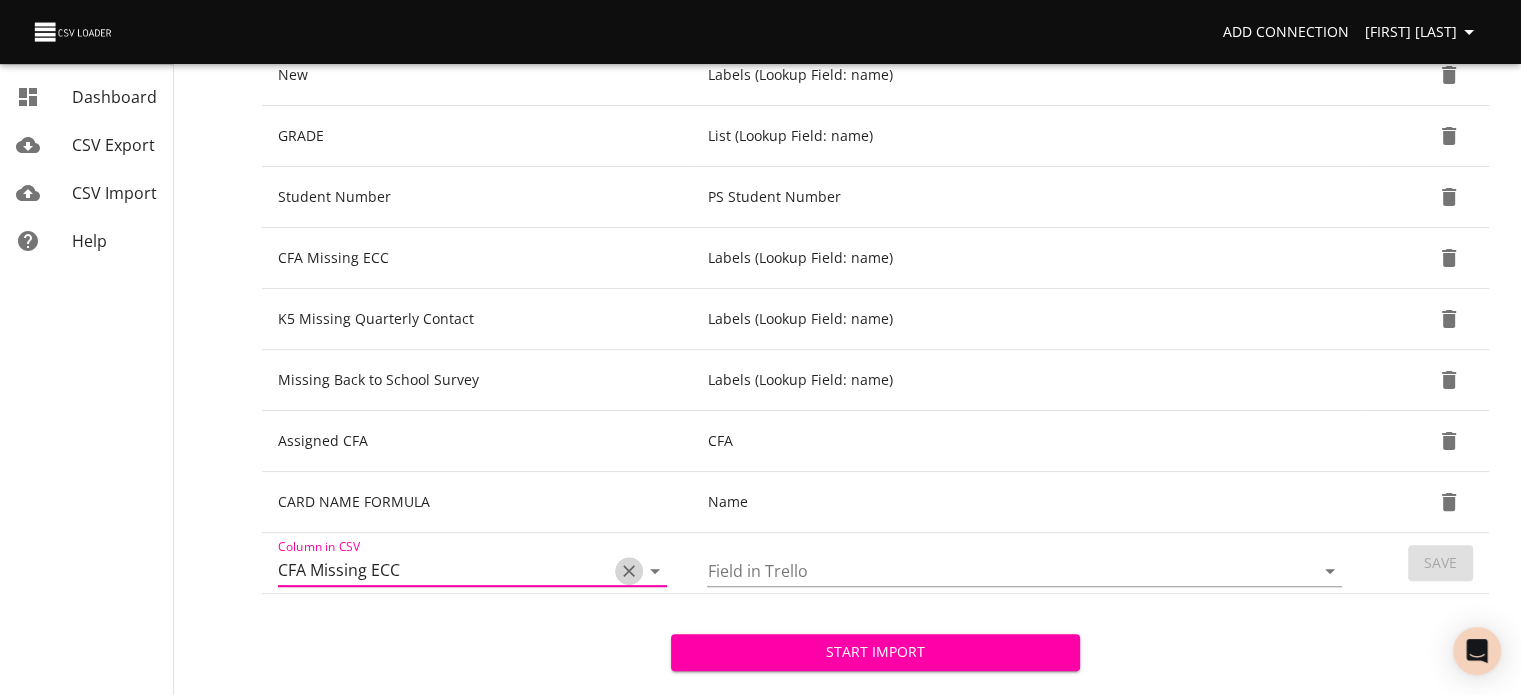 click 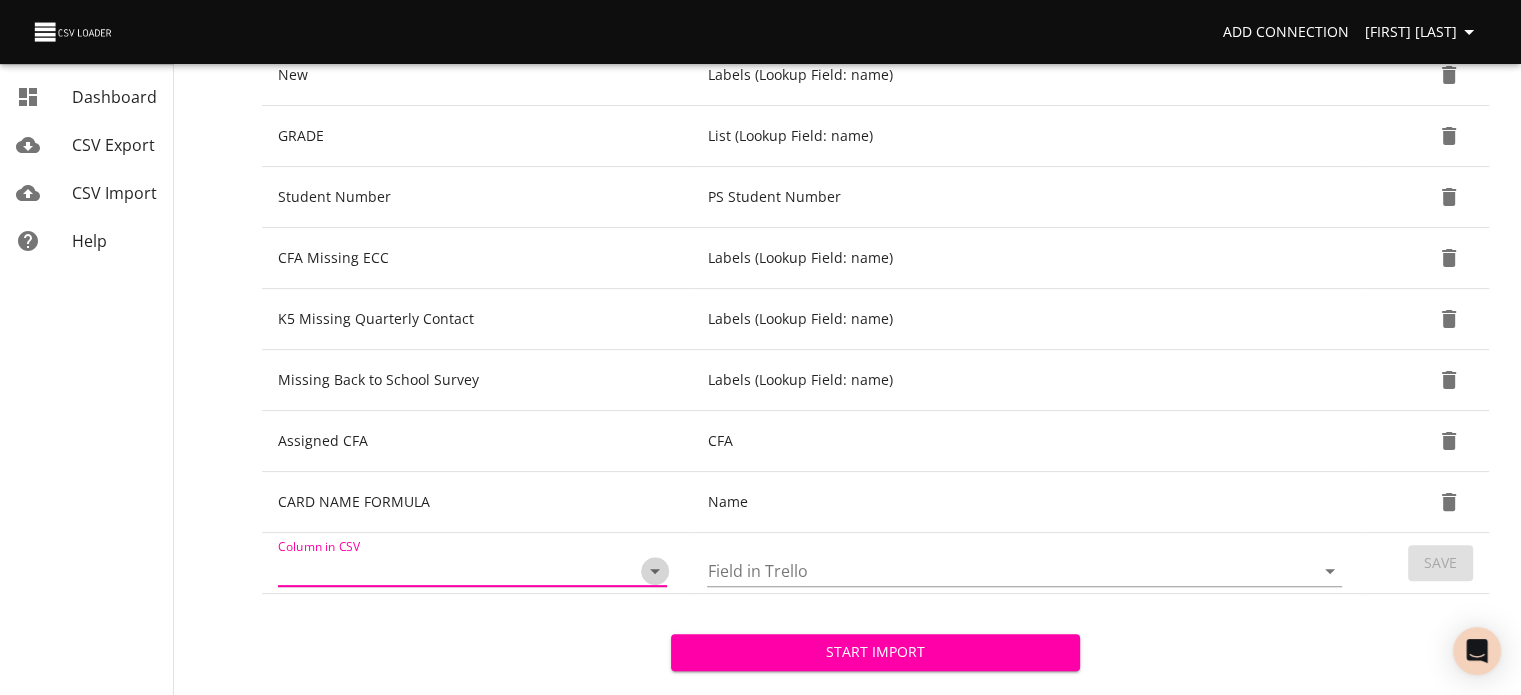 click 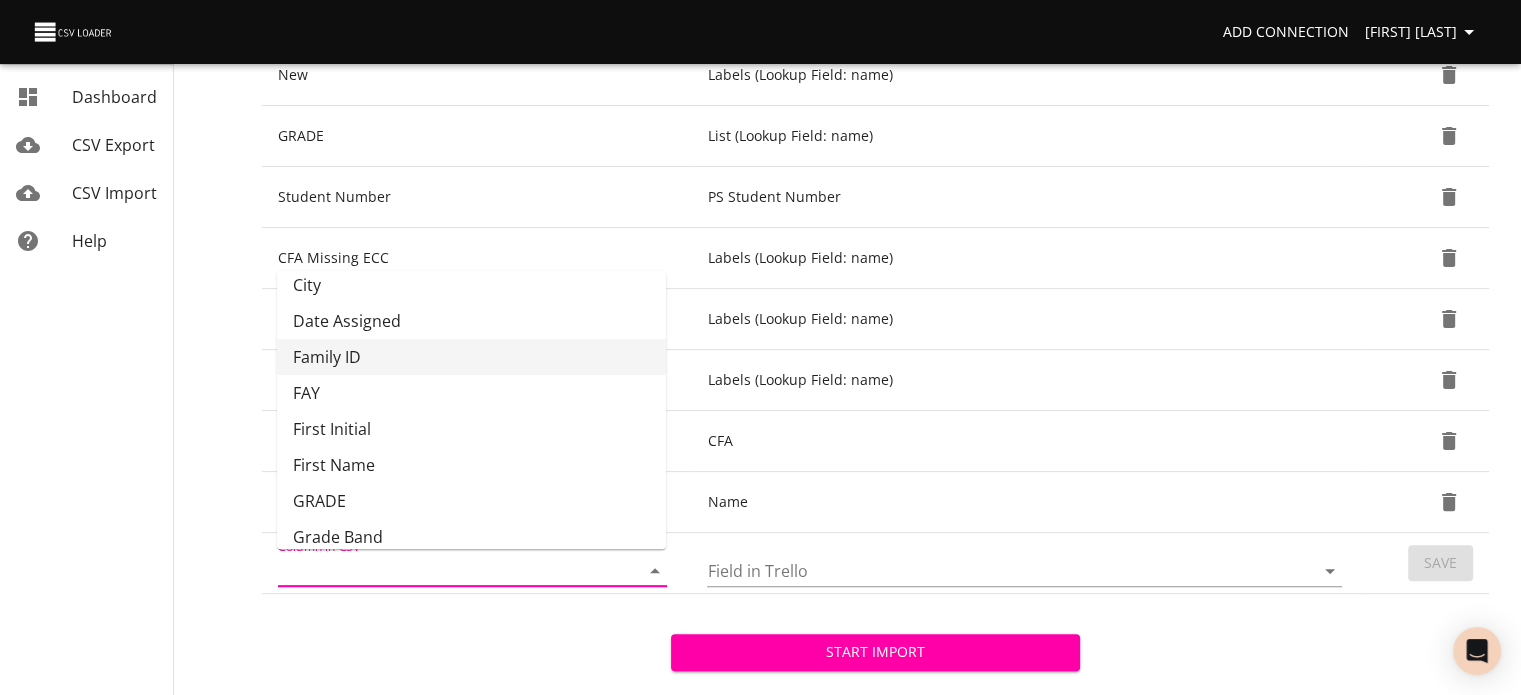 scroll, scrollTop: 123, scrollLeft: 0, axis: vertical 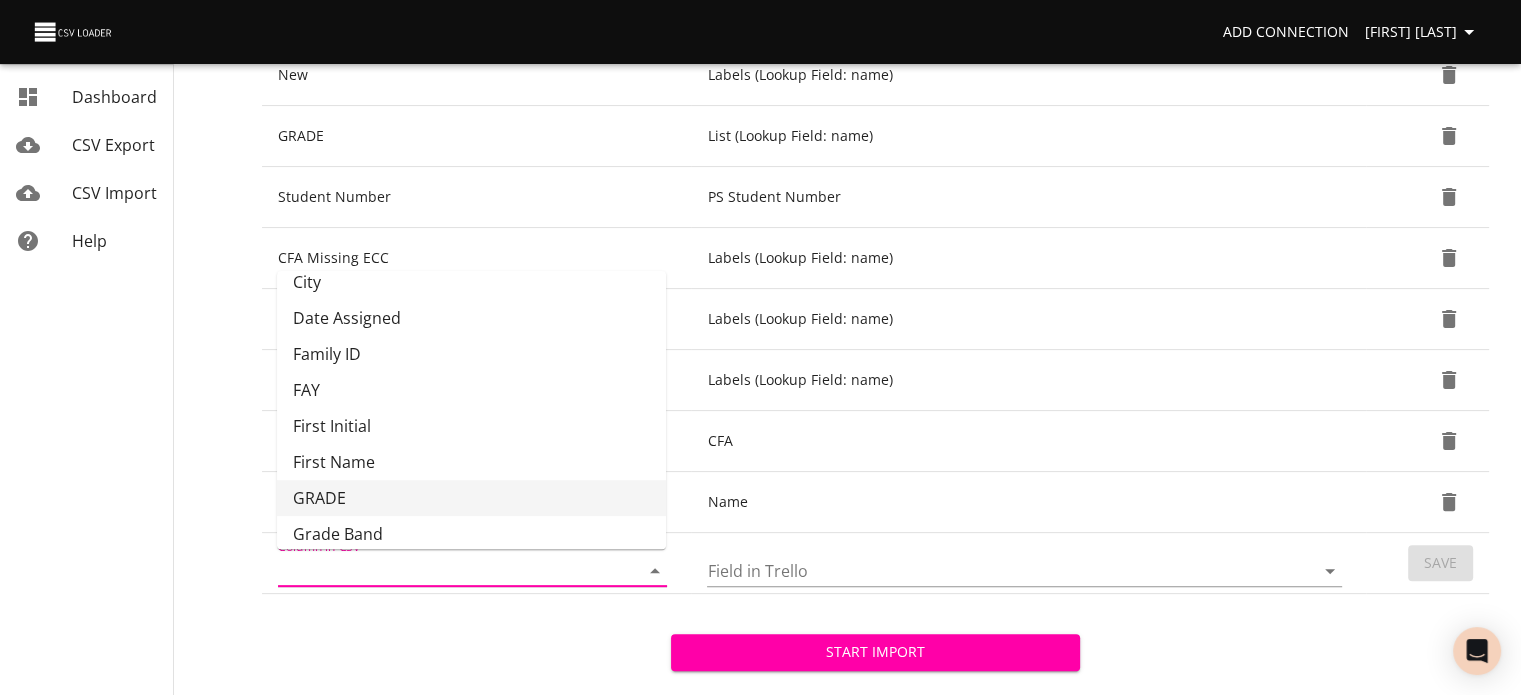 click on "GRADE" at bounding box center [471, 498] 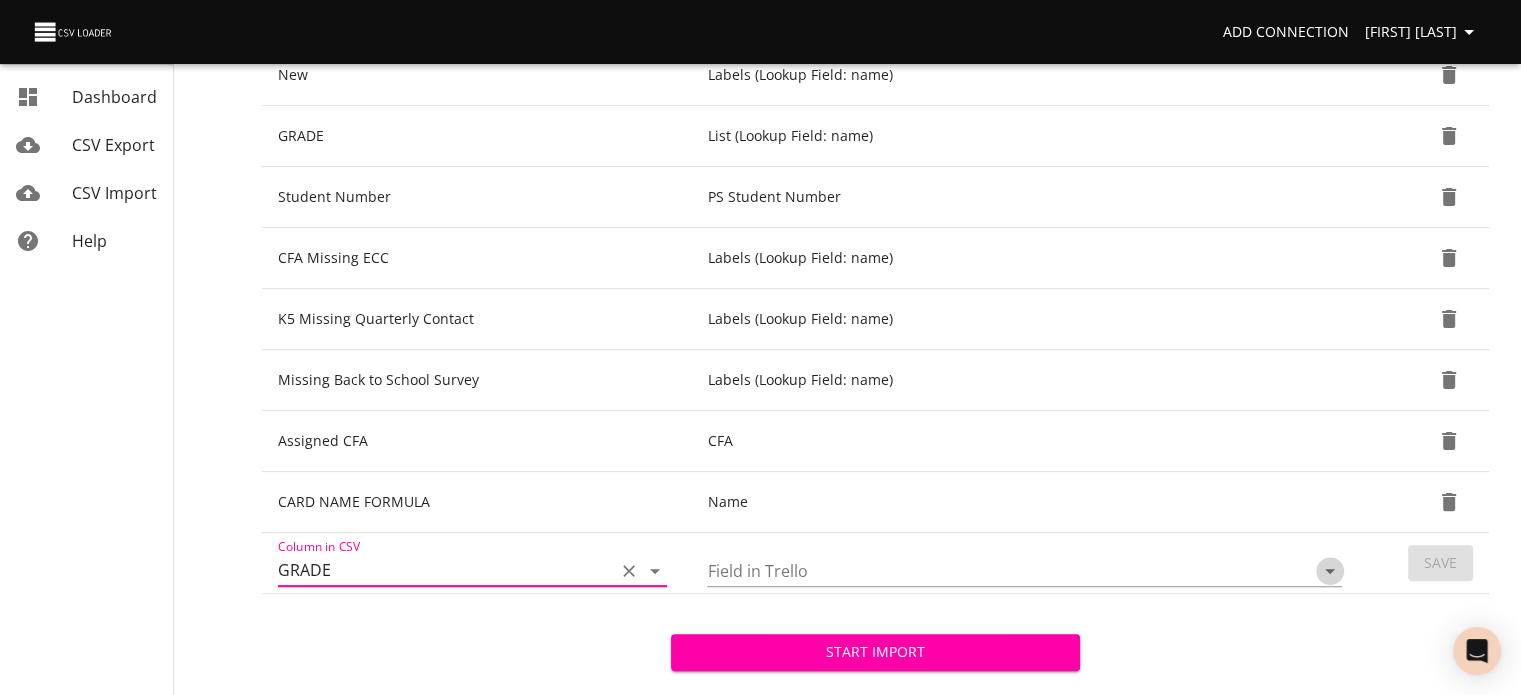 click 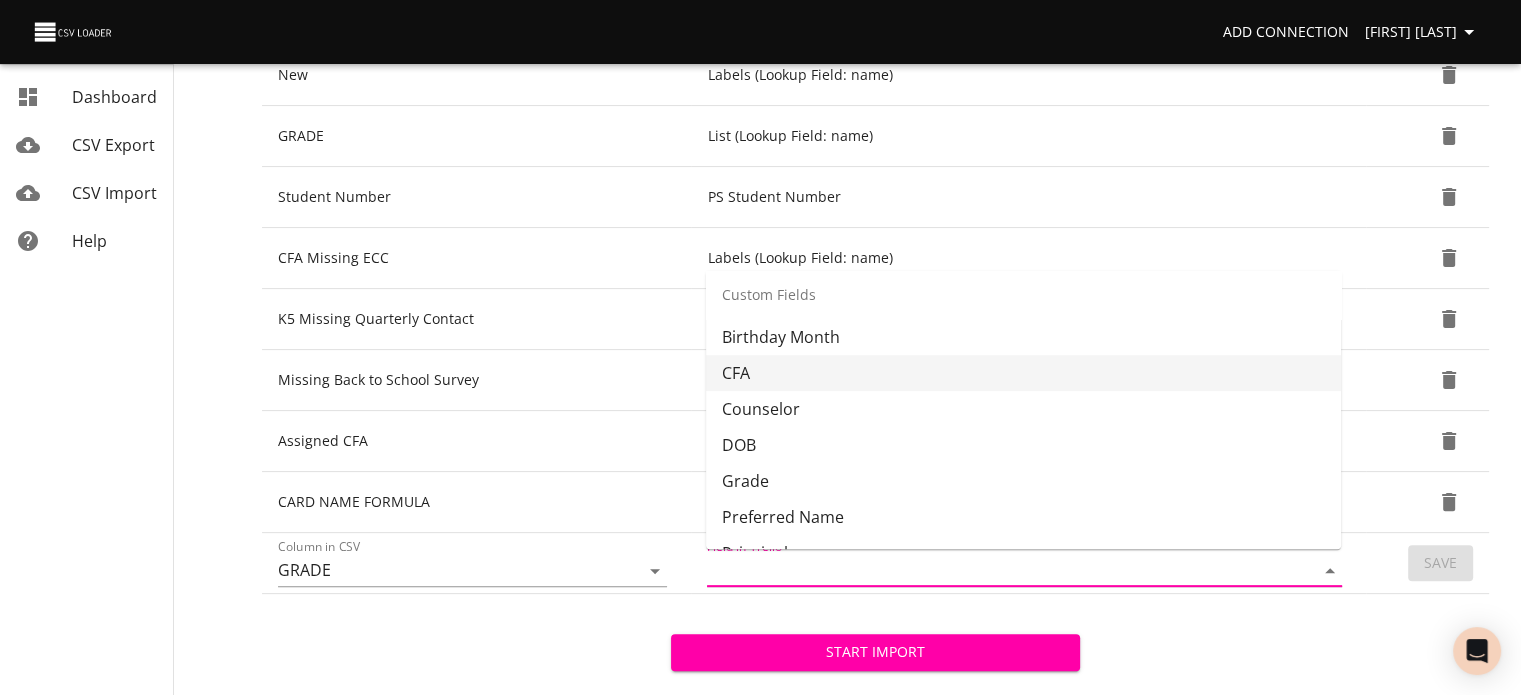 scroll, scrollTop: 466, scrollLeft: 0, axis: vertical 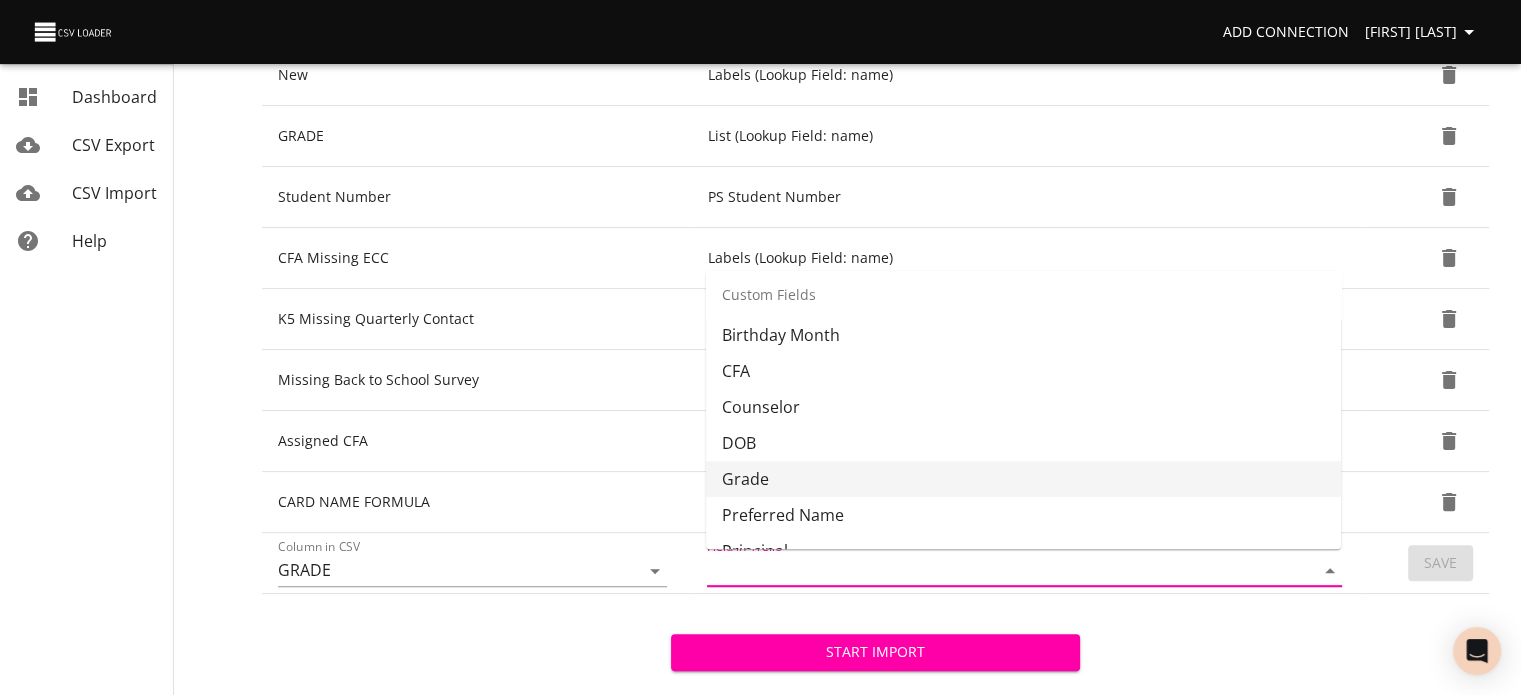 click on "Grade" at bounding box center (1023, 479) 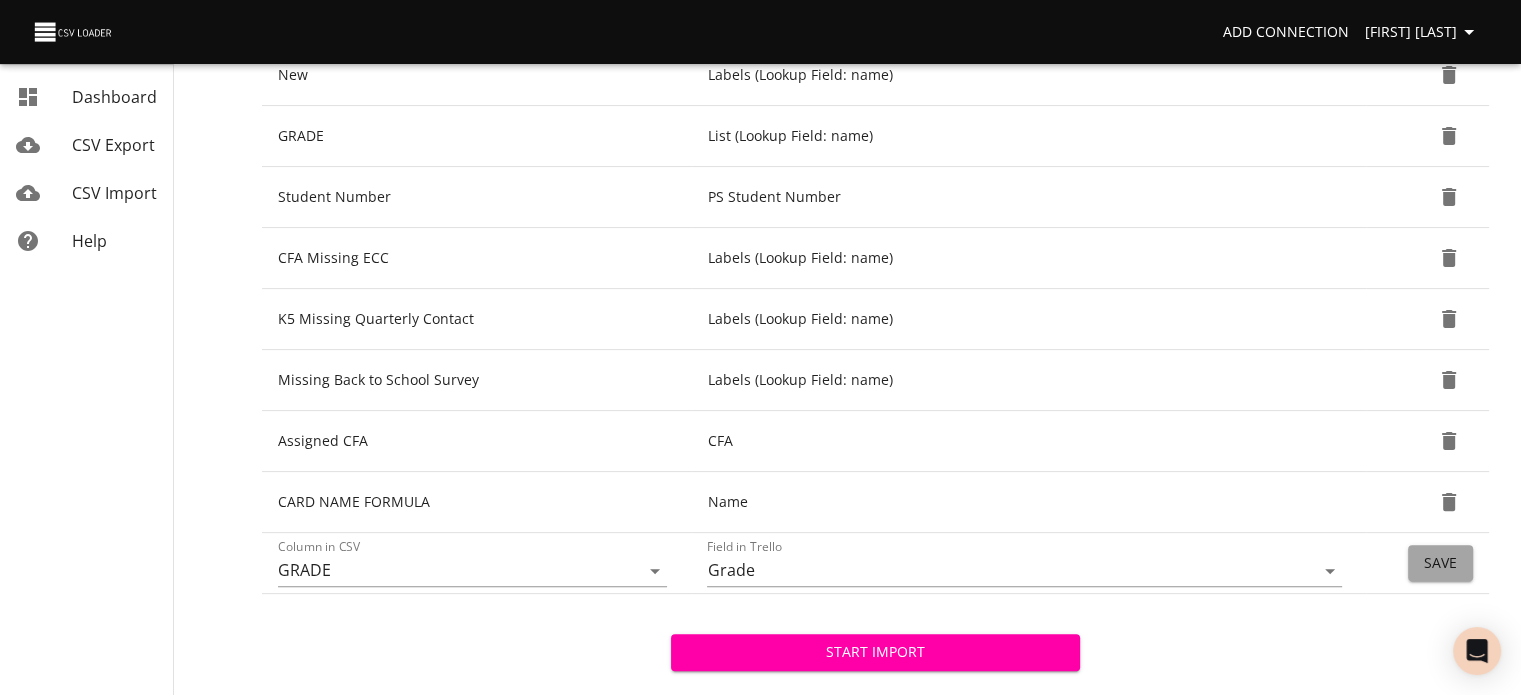 click on "Save" at bounding box center [1440, 563] 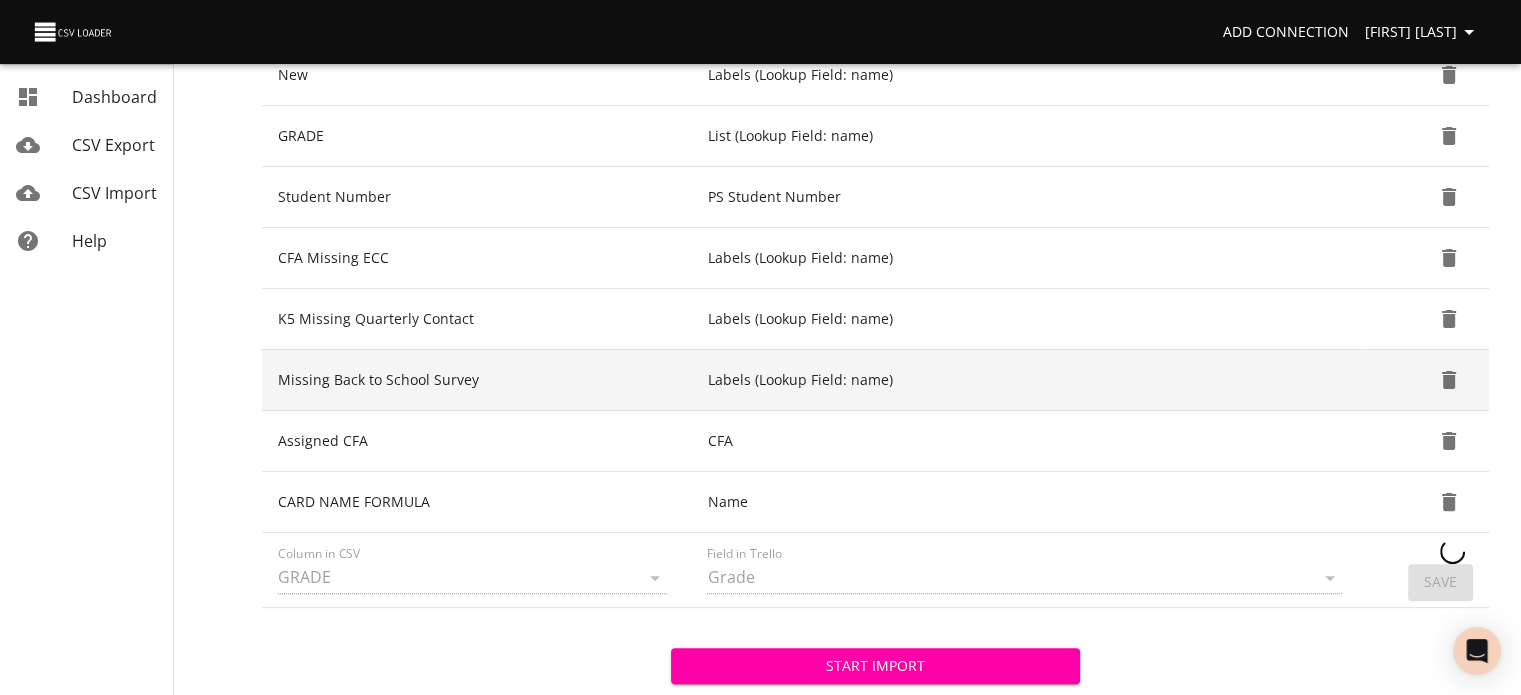 type 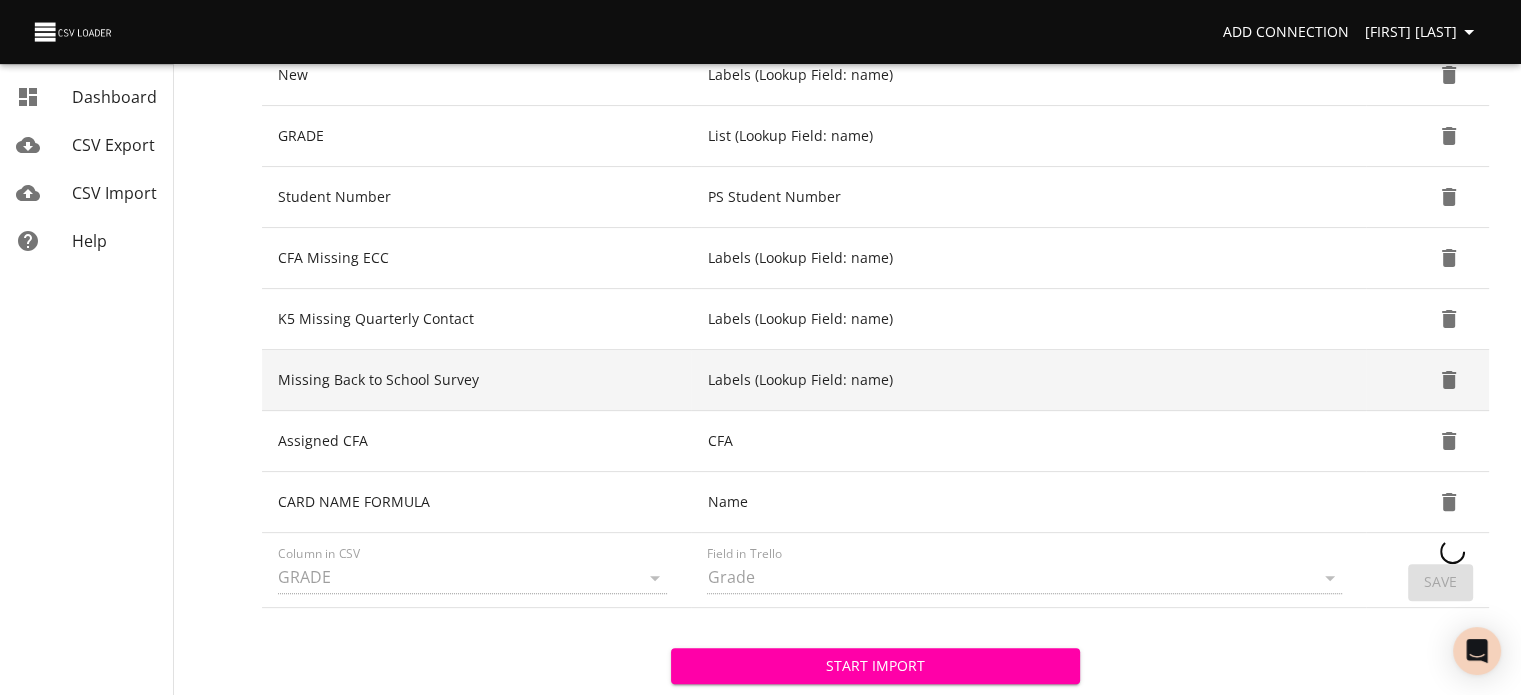 type 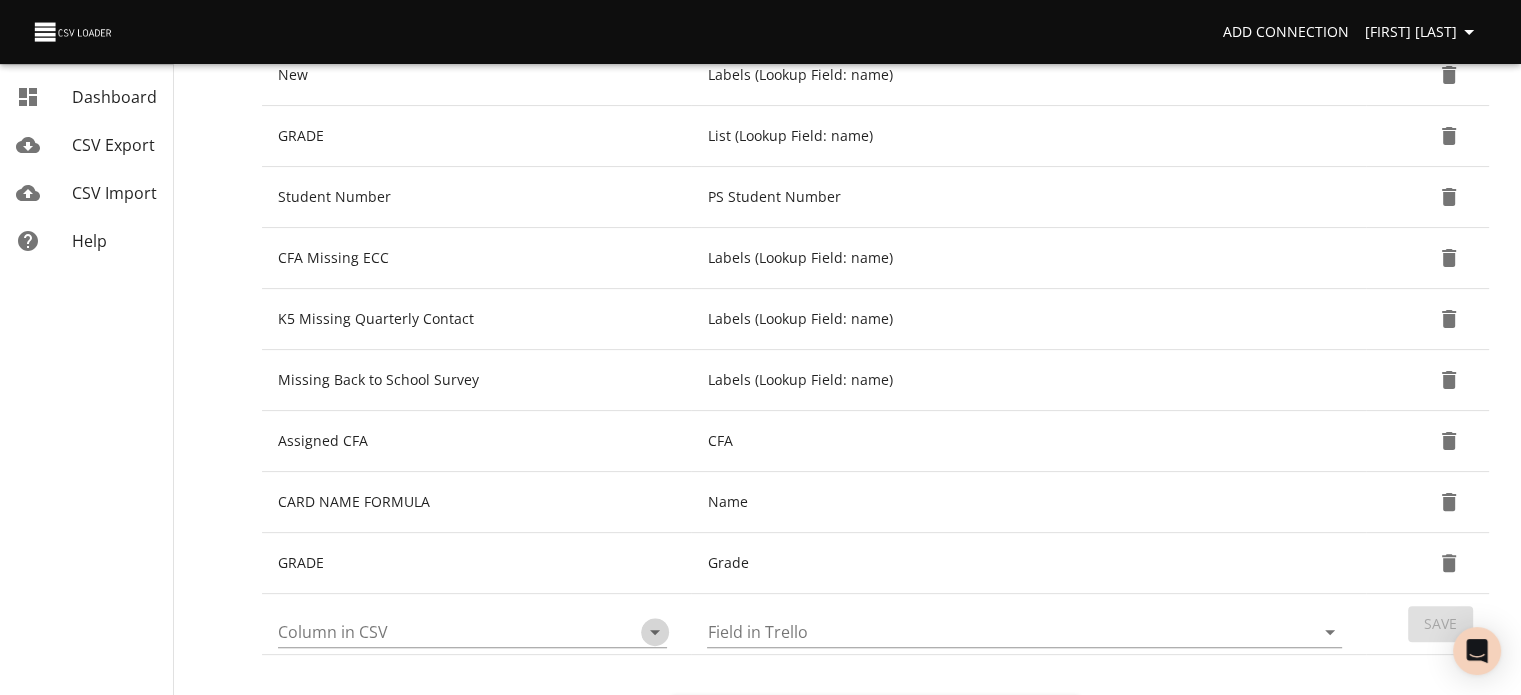 click 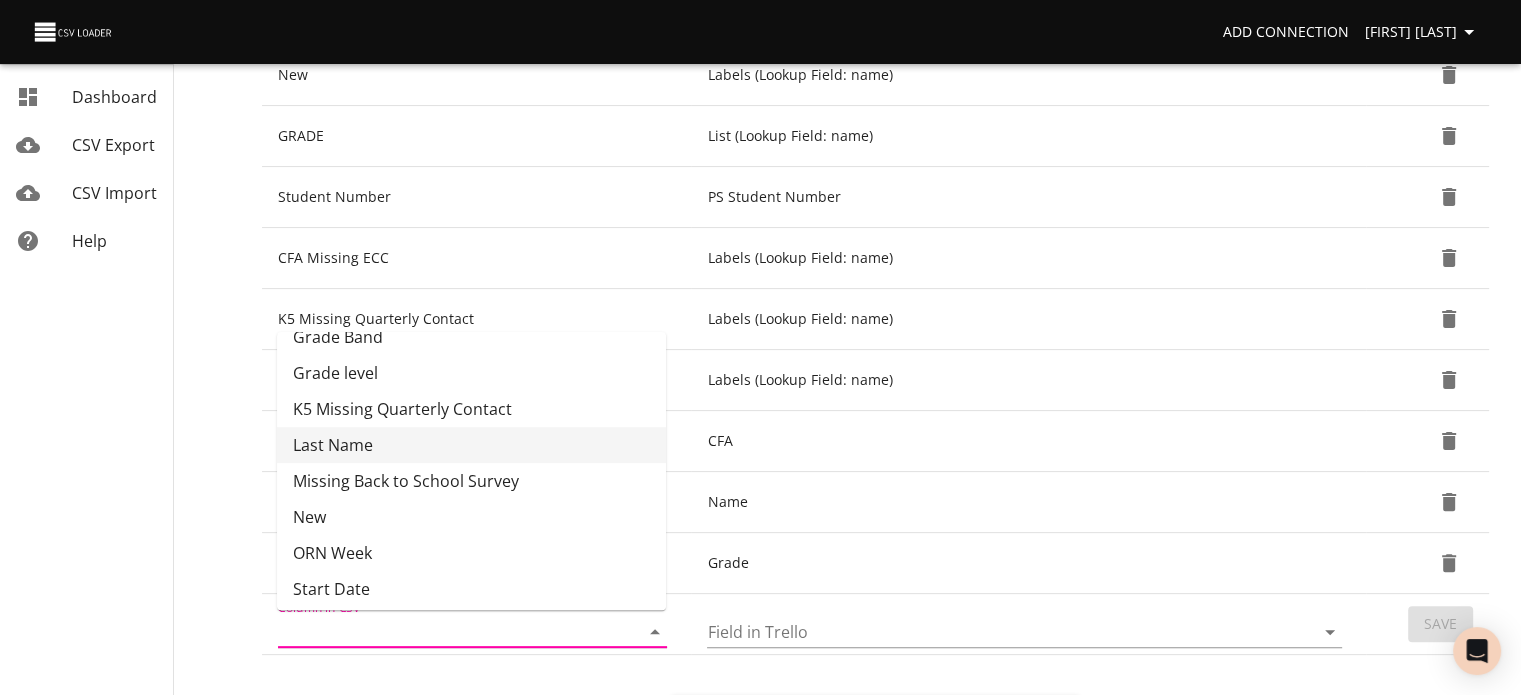 scroll, scrollTop: 391, scrollLeft: 0, axis: vertical 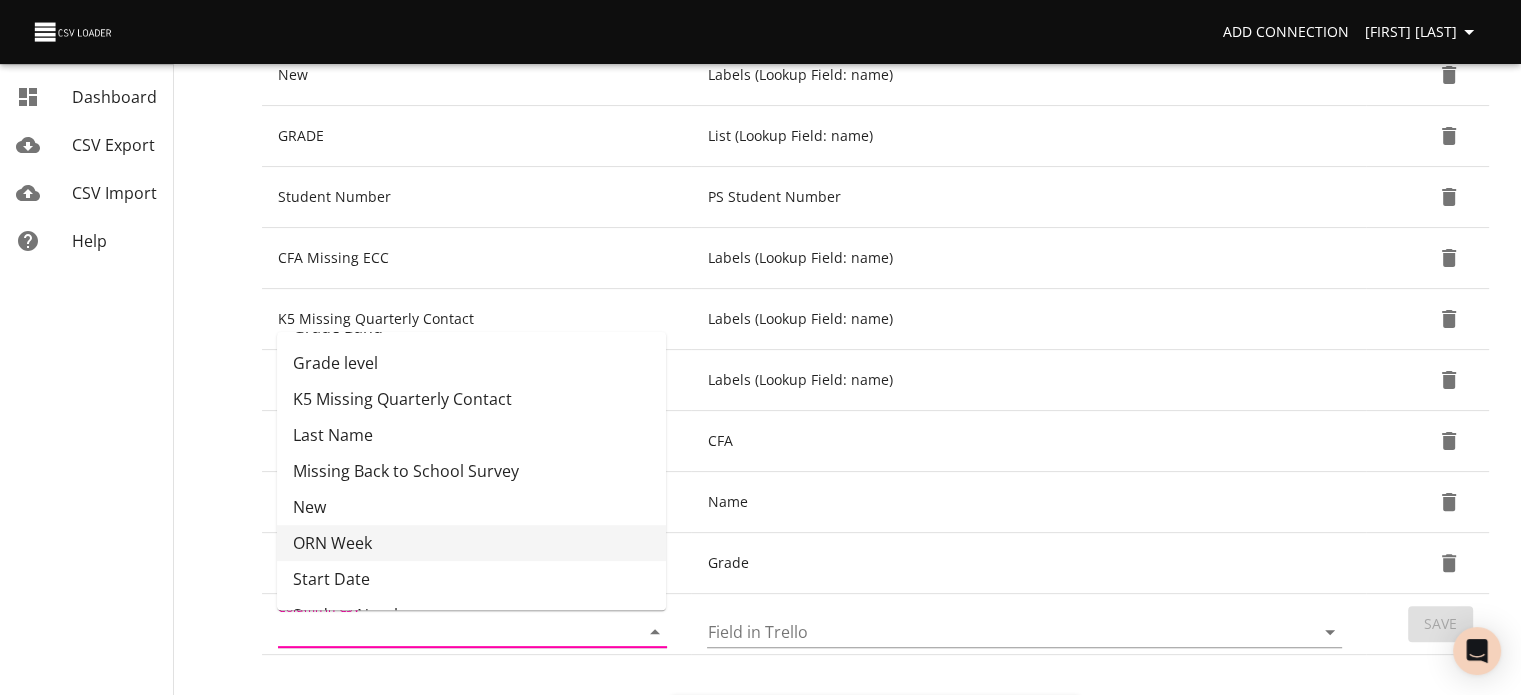click on "ORN Week" at bounding box center [471, 543] 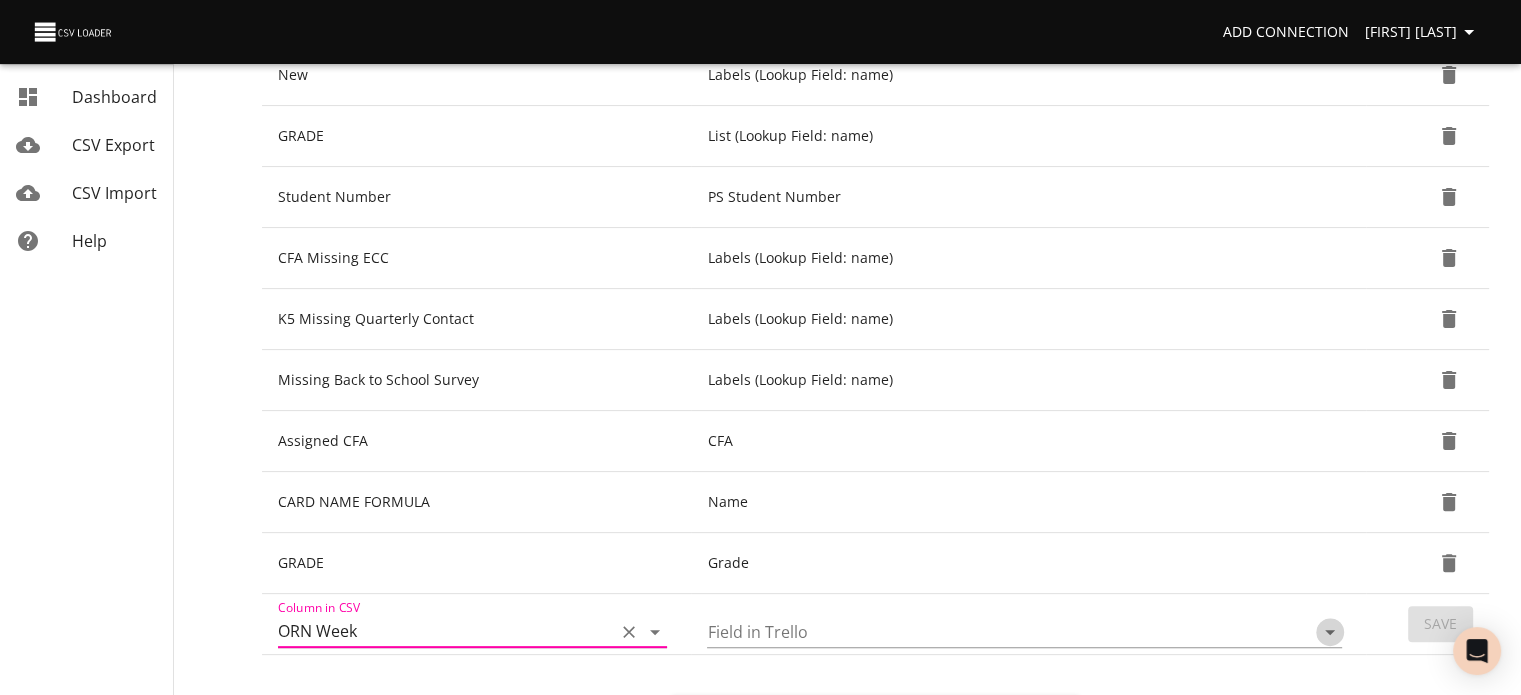 click 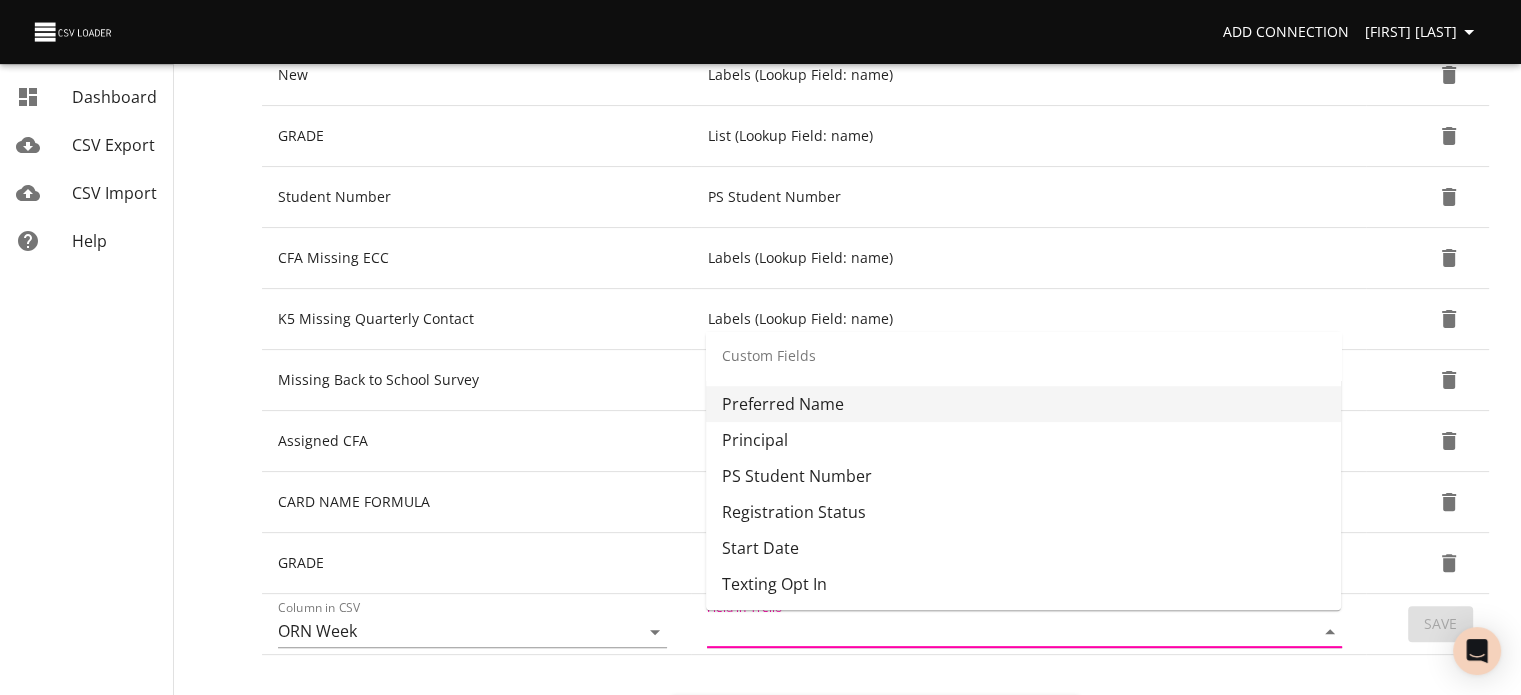 scroll, scrollTop: 639, scrollLeft: 0, axis: vertical 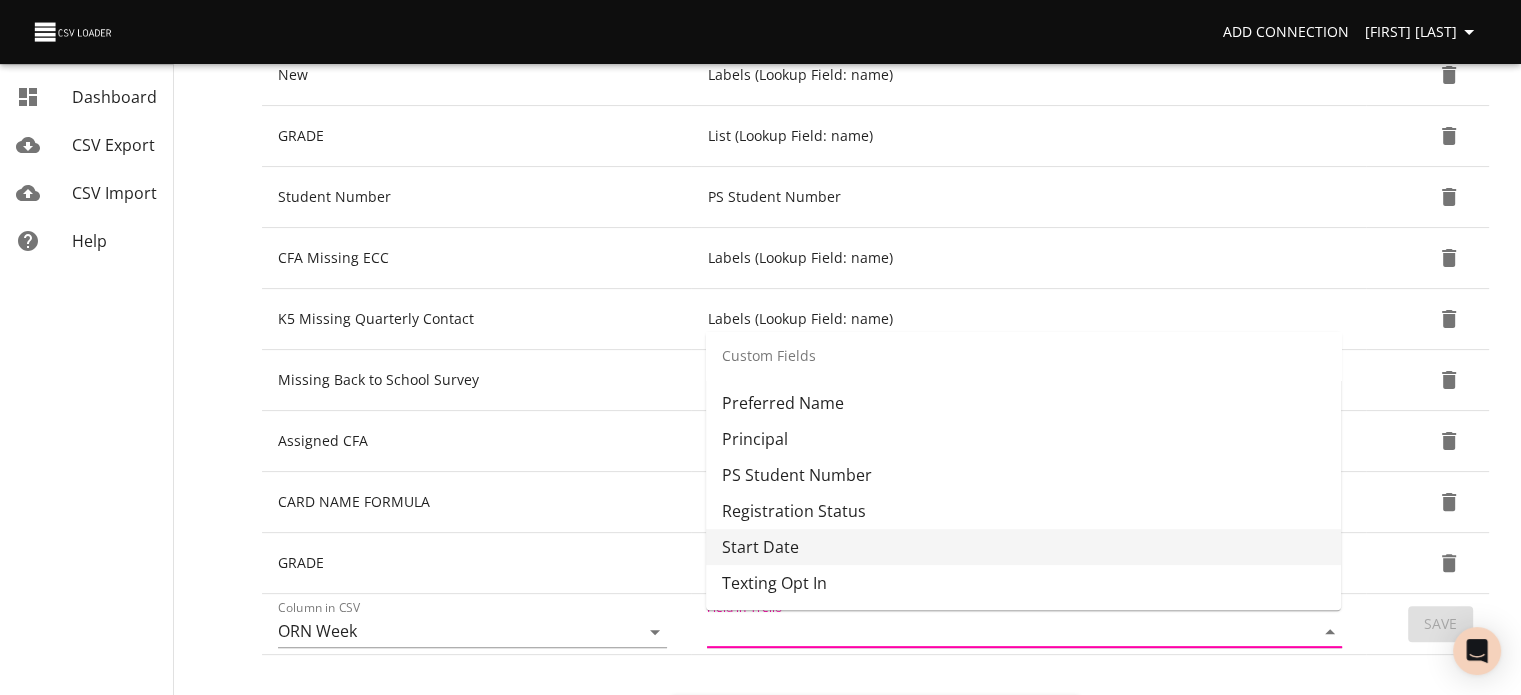 click on "Start Date" at bounding box center (1023, 547) 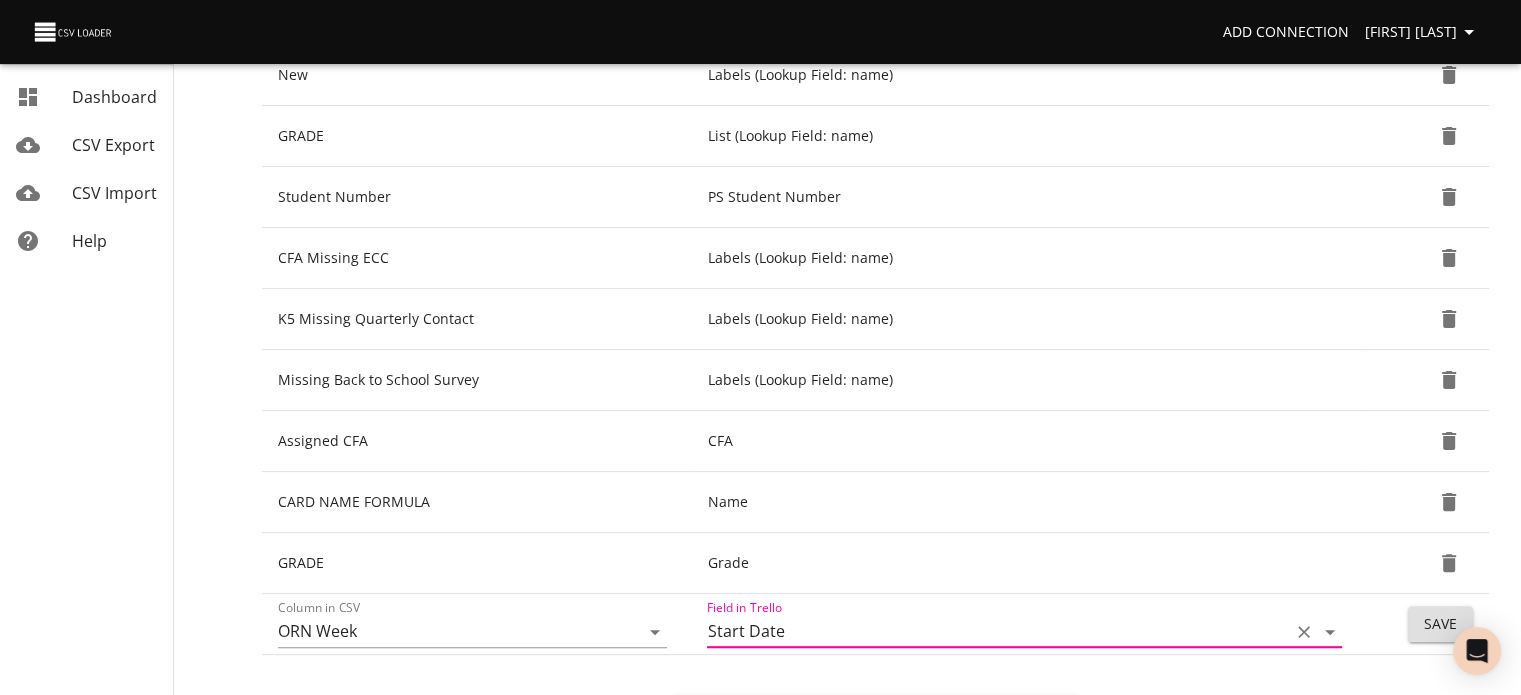 click on "Save" at bounding box center (1440, 624) 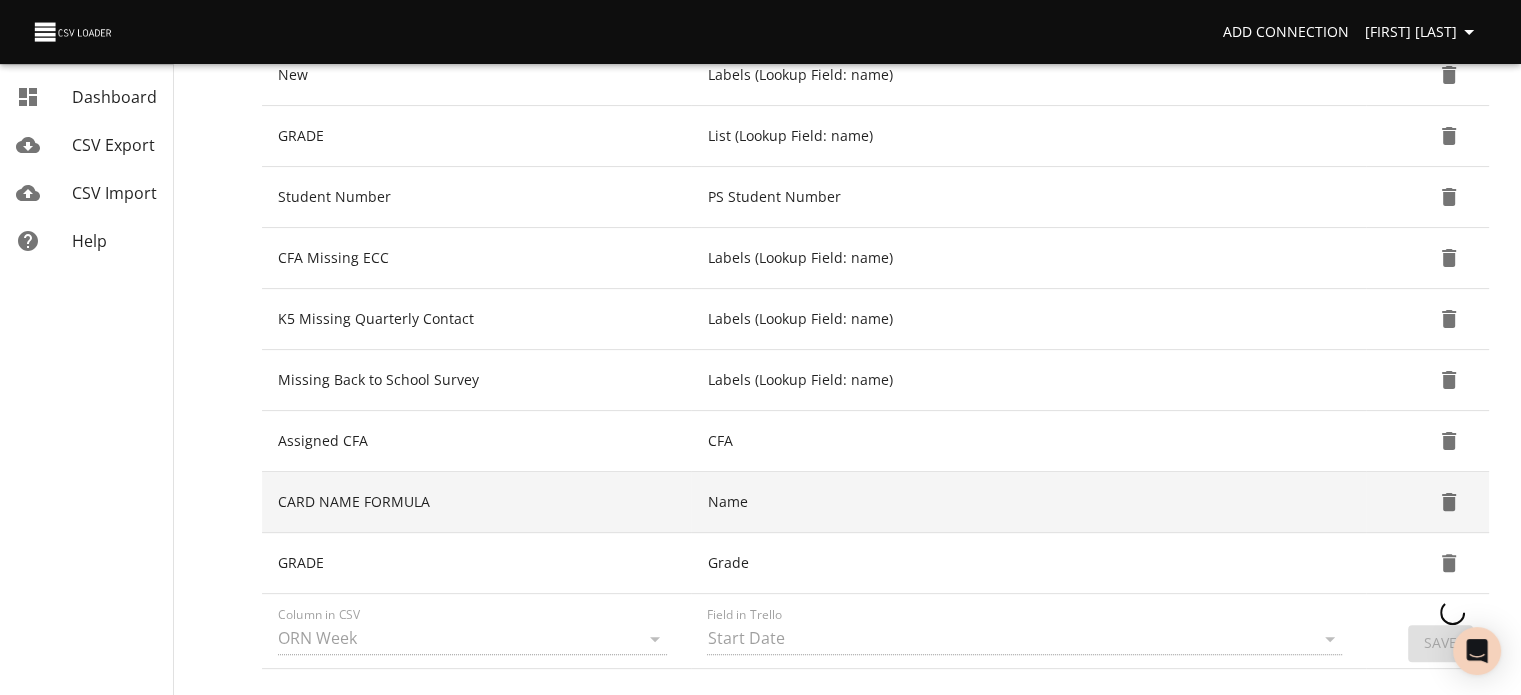 type 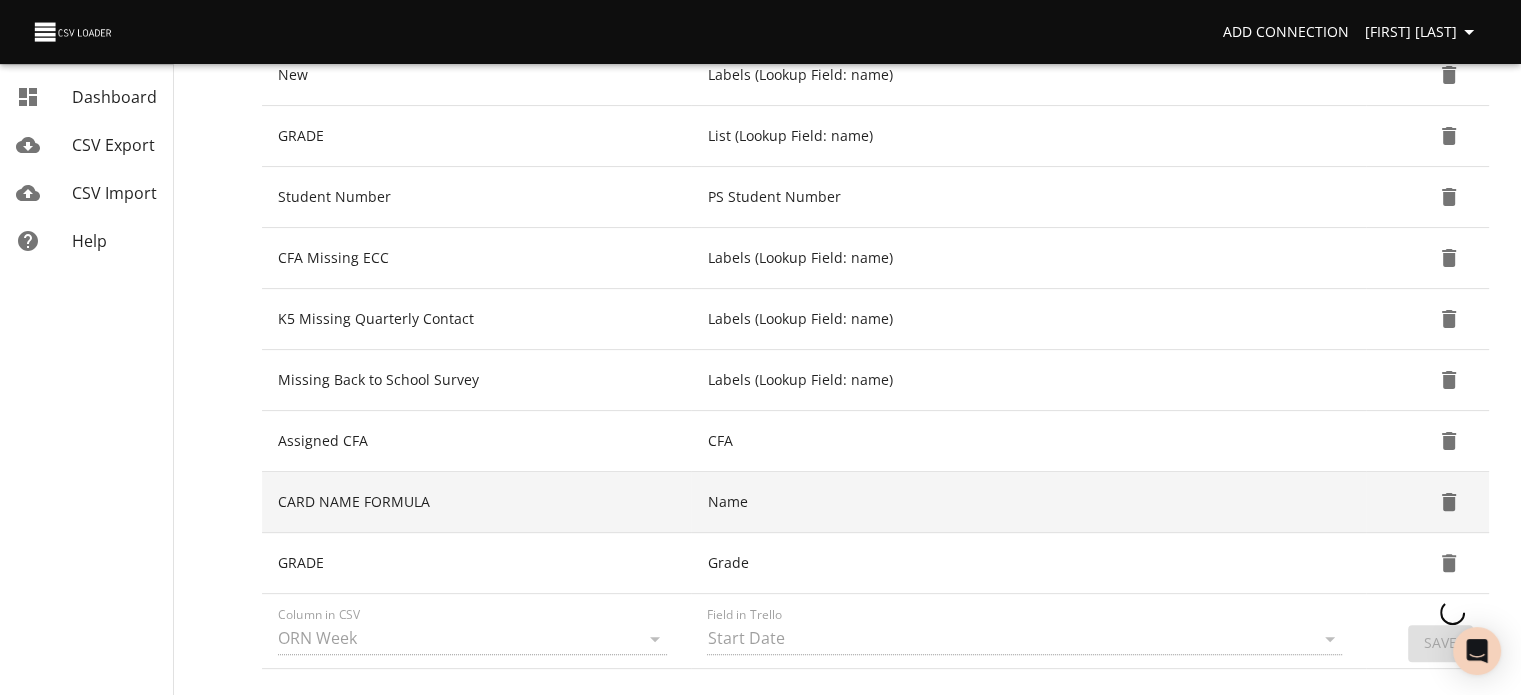 type 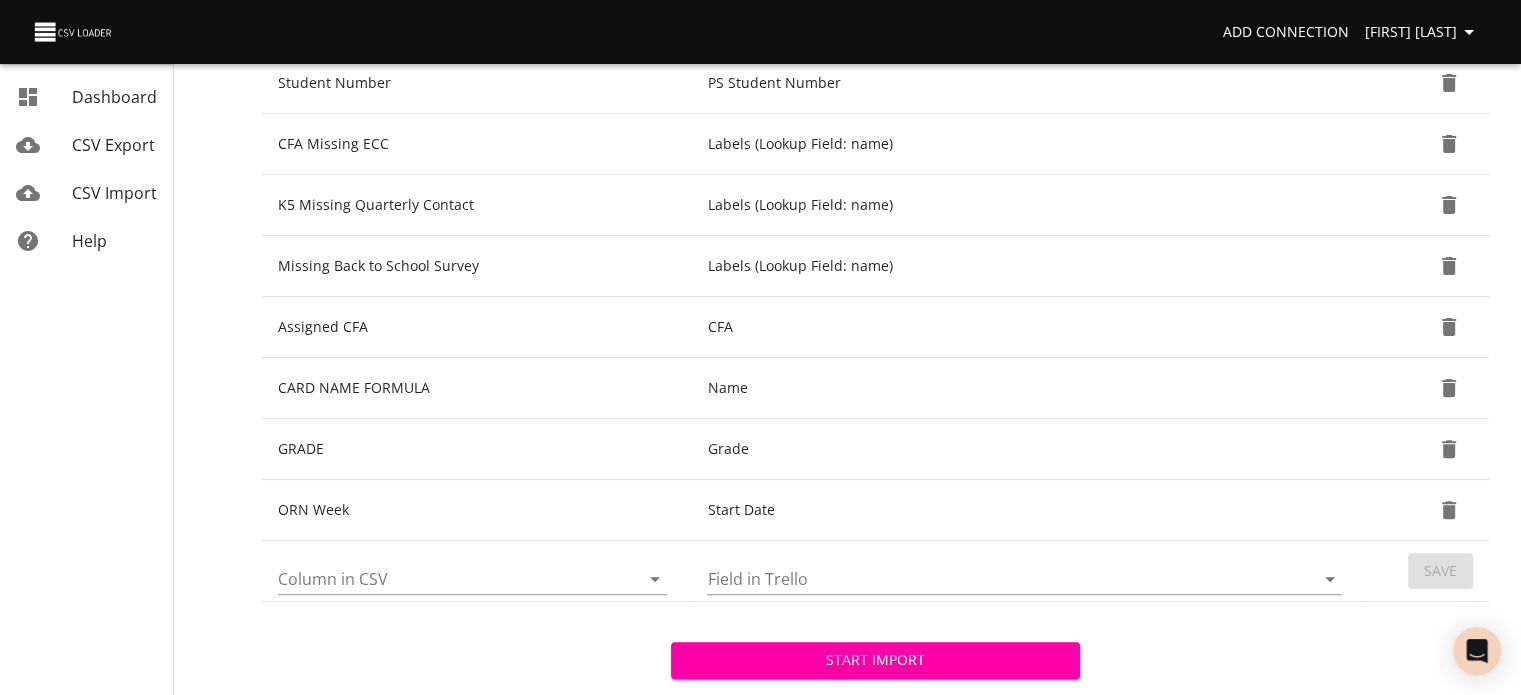 scroll, scrollTop: 572, scrollLeft: 0, axis: vertical 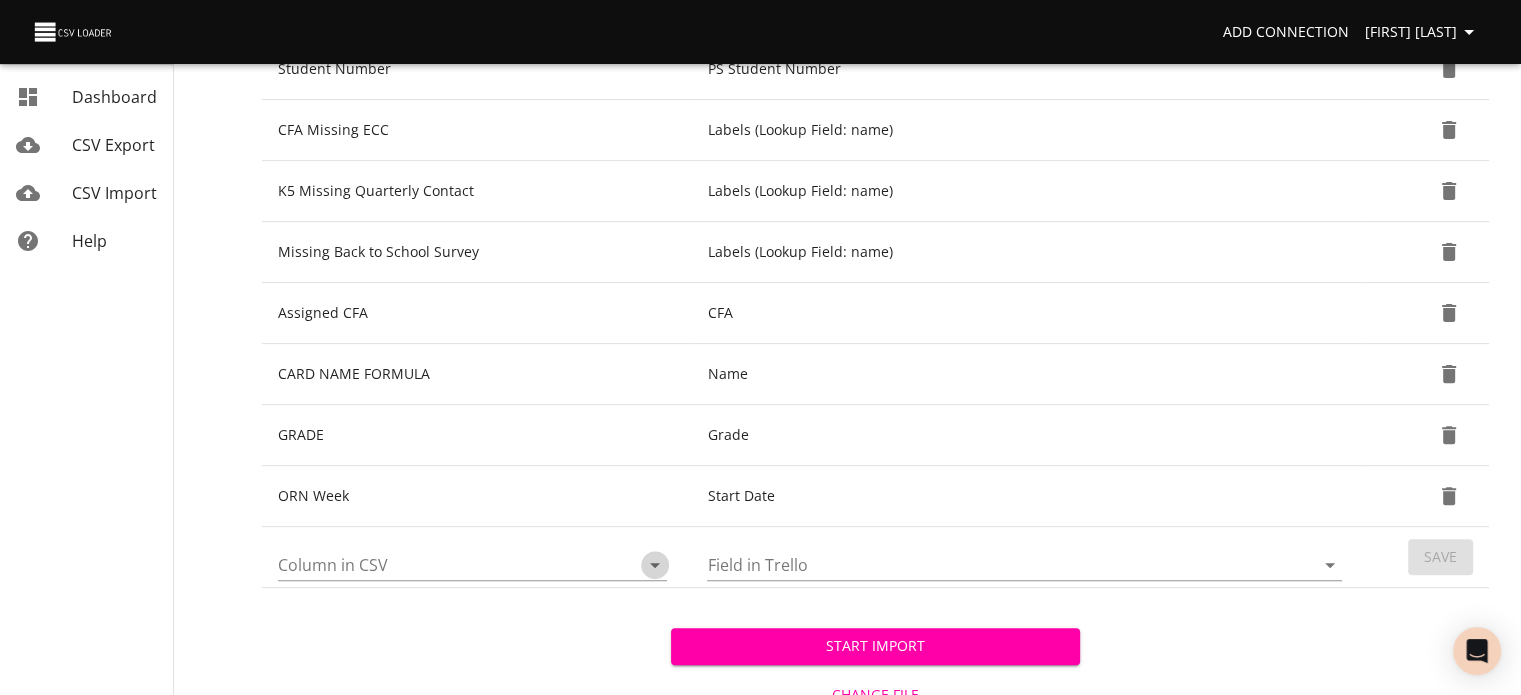 click 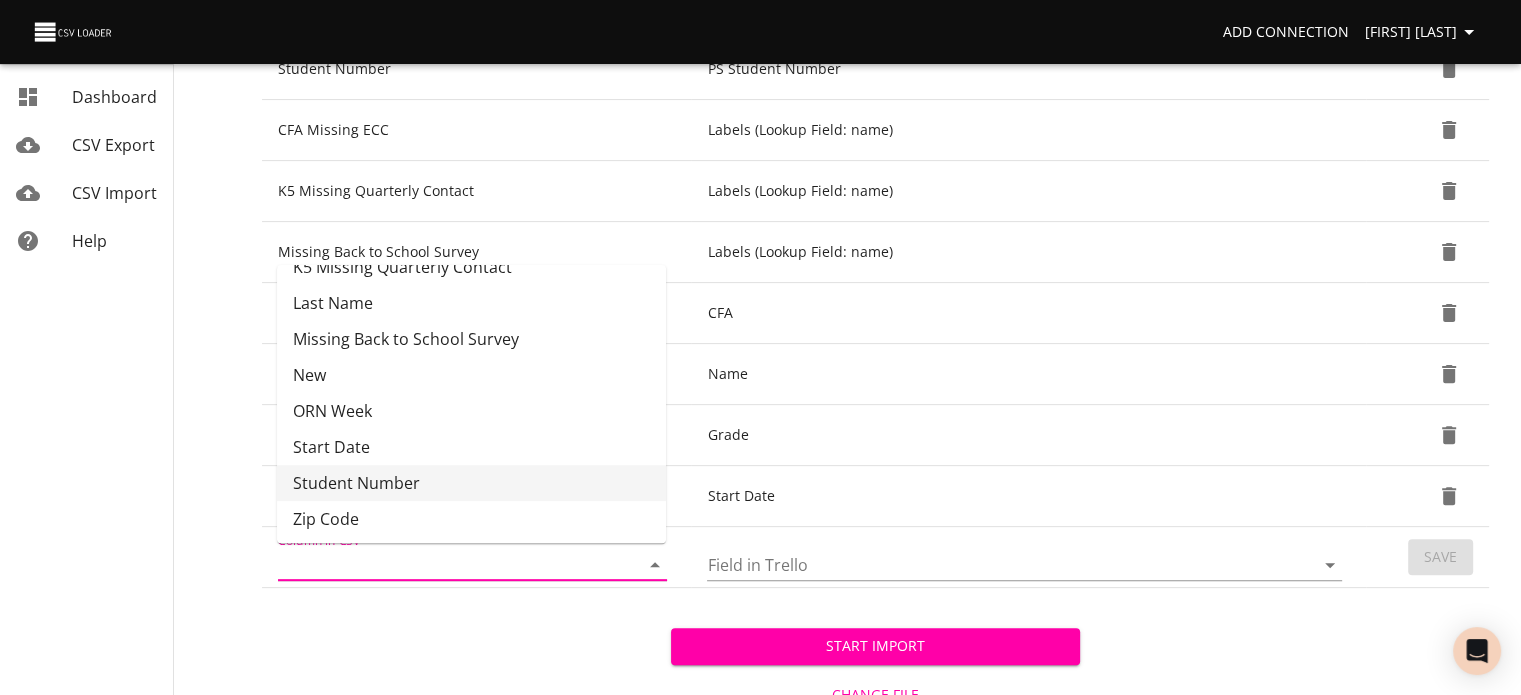 scroll, scrollTop: 457, scrollLeft: 0, axis: vertical 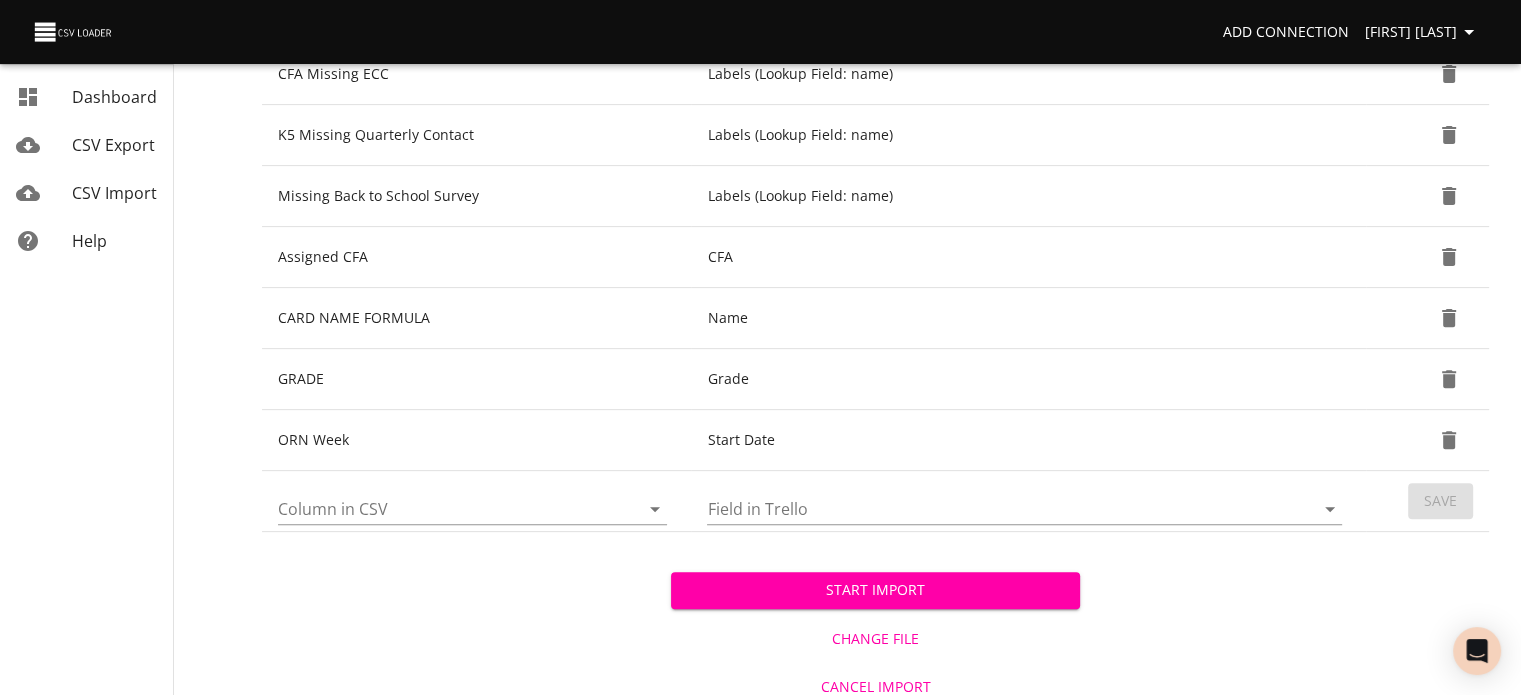 click on "Start Import Change File Cancel Import" at bounding box center [875, 621] 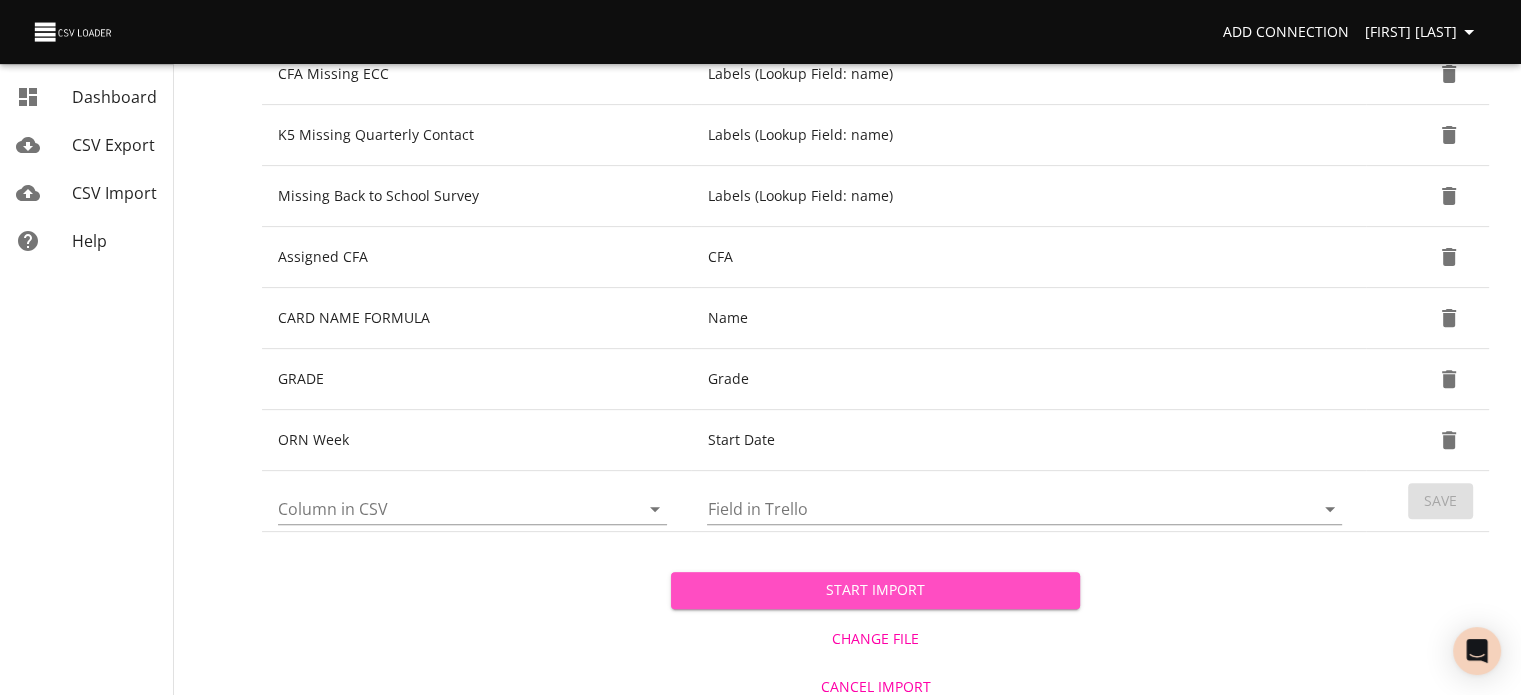 click on "Start Import" at bounding box center [875, 590] 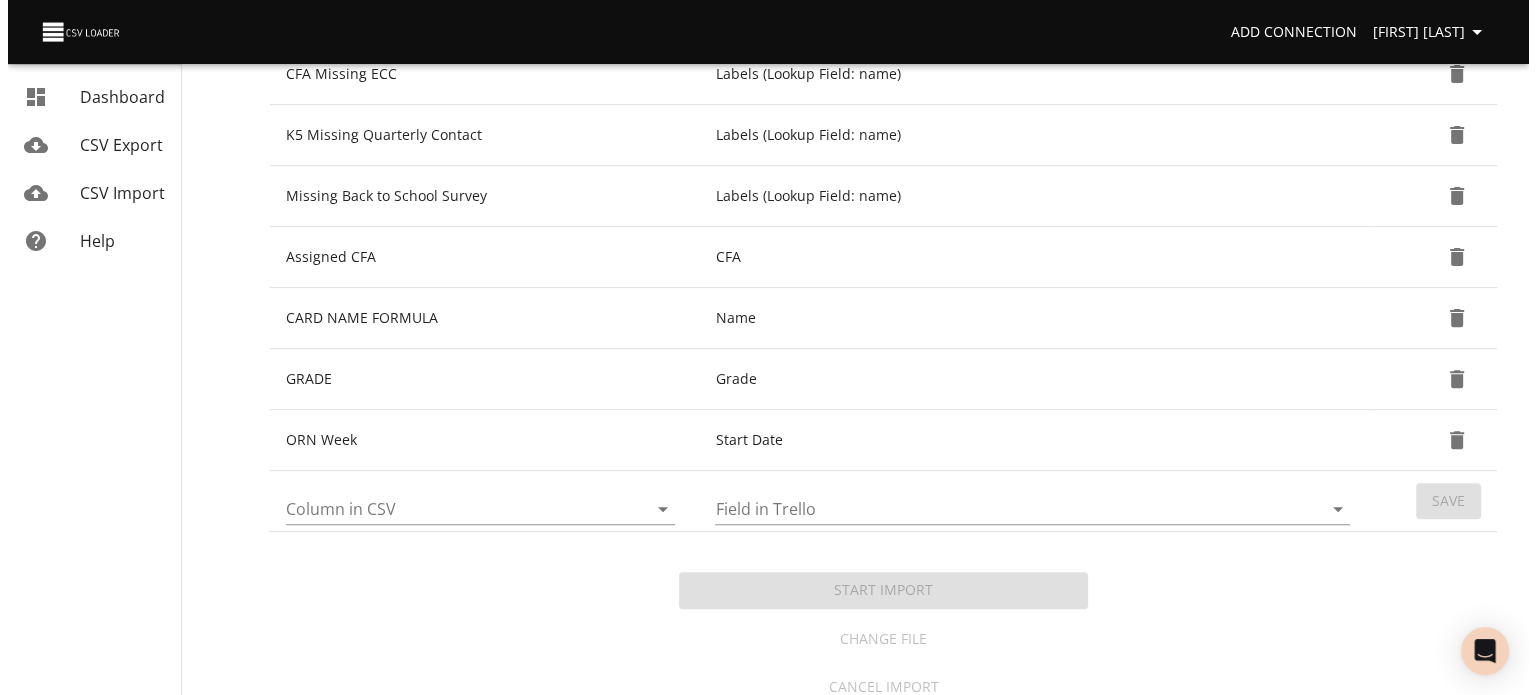 scroll, scrollTop: 0, scrollLeft: 0, axis: both 